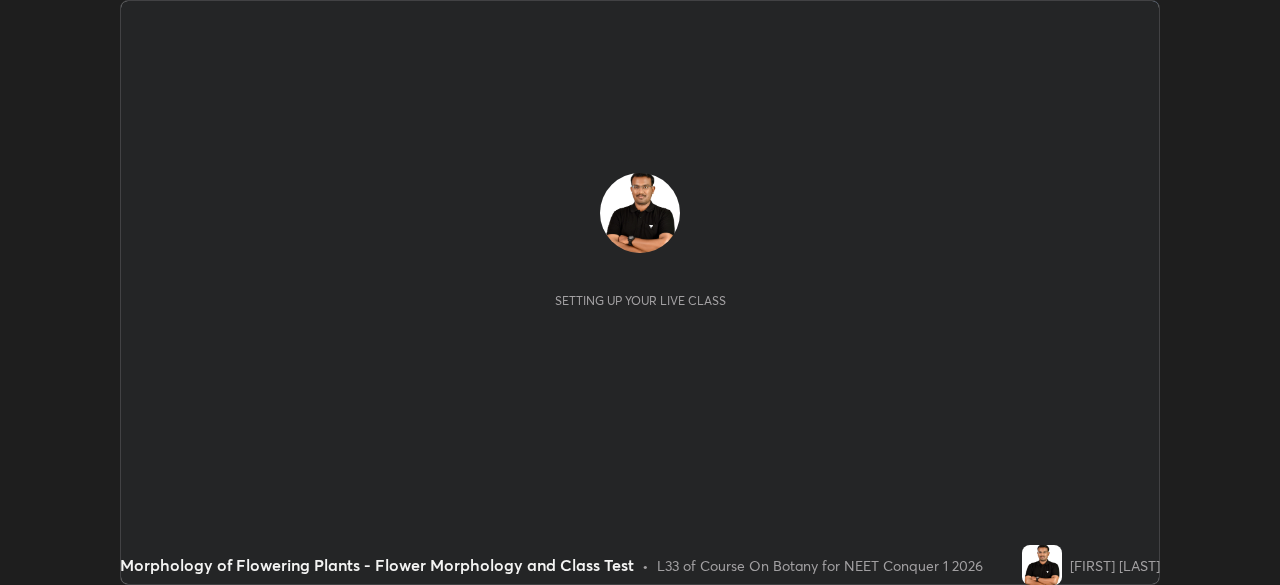 scroll, scrollTop: 0, scrollLeft: 0, axis: both 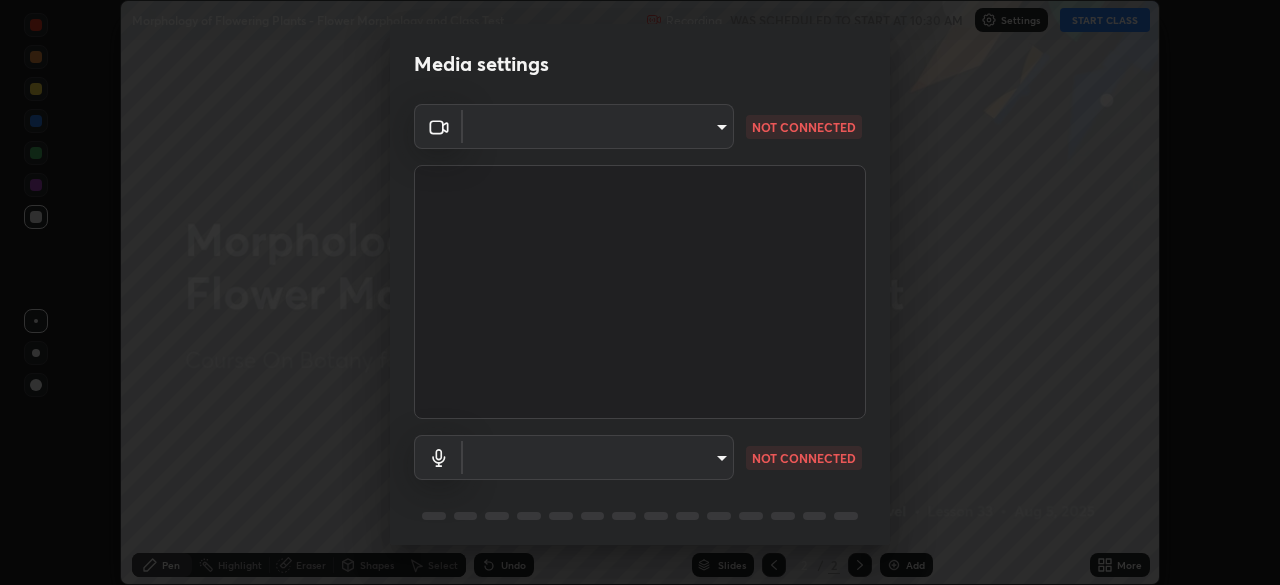 type on "3e25356f195e64551e879d1afeb1ef0f0a2c3c8c5562ca0bf2adaabd0d8e470d" 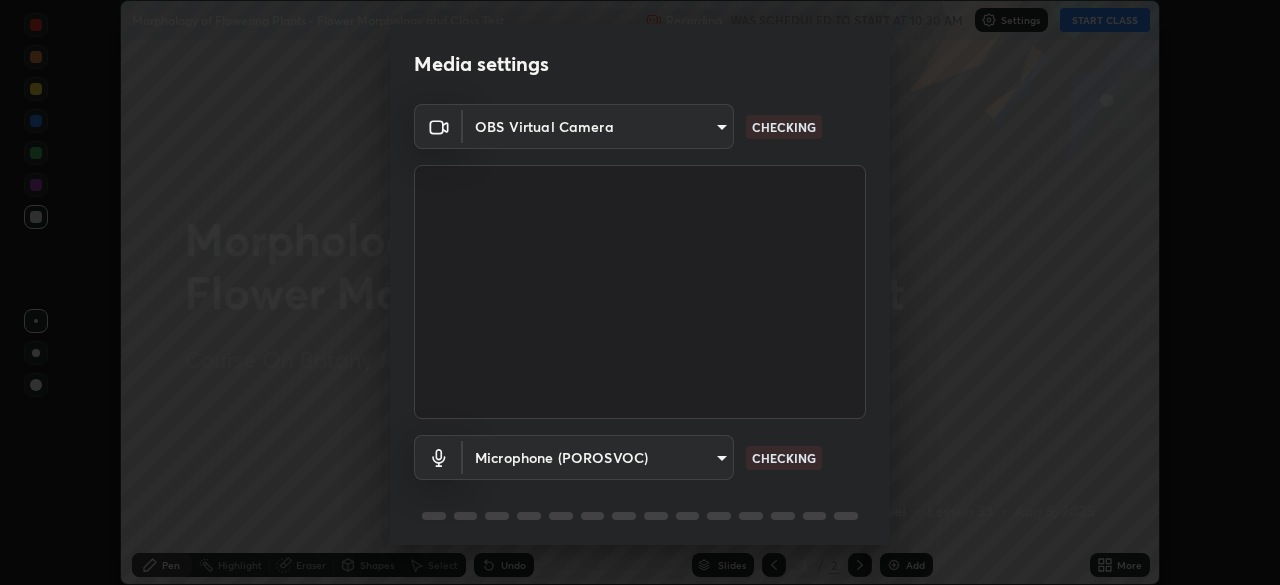 click on "Erase all Morphology of Flowering Plants - Flower Morphology and Class Test Recording WAS SCHEDULED TO START AT  10:30 AM Settings START CLASS Setting up your live class Morphology of Flowering Plants - Flower Morphology and Class Test • L33 of Course On Botany for NEET Conquer 1 2026 [FIRST] [LAST] Pen Highlight Eraser Shapes Select Undo Slides 2 / 2 Add More No doubts shared Encourage your learners to ask a doubt for better clarity Report an issue Reason for reporting Buffering Chat not working Audio - Video sync issue Educator video quality low ​ Attach an image Report Media settings OBS Virtual Camera [HASH] WORKING Default - Microphone (POROSVOC) default CHECKING 1 / 5 Next" at bounding box center [640, 292] 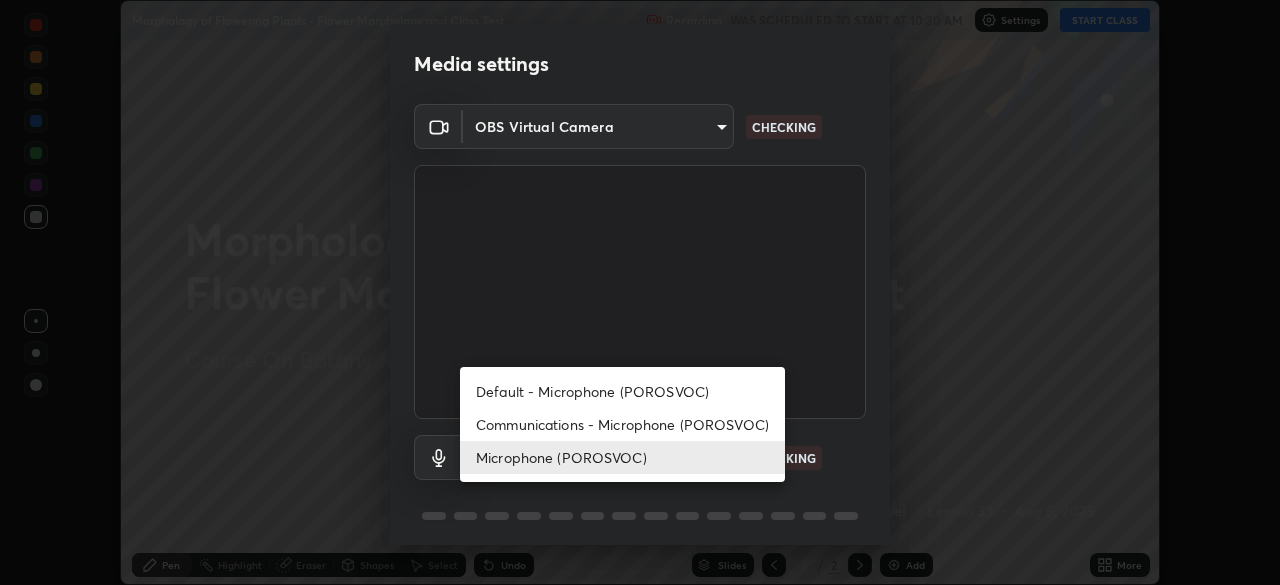click on "Default - Microphone (POROSVOC)" at bounding box center [622, 391] 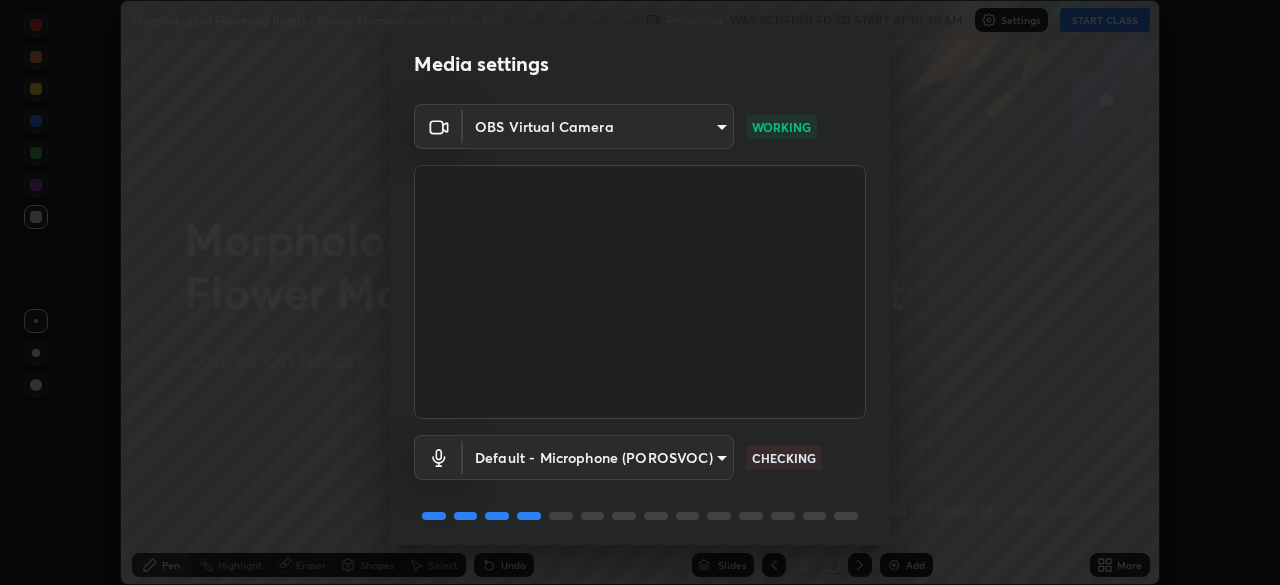 click on "Erase all Morphology of Flowering Plants - Flower Morphology and Class Test Recording WAS SCHEDULED TO START AT  10:30 AM Settings START CLASS Setting up your live class Morphology of Flowering Plants - Flower Morphology and Class Test • L33 of Course On Botany for NEET Conquer 1 2026 [FIRST] [LAST] Pen Highlight Eraser Shapes Select Undo Slides 2 / 2 Add More No doubts shared Encourage your learners to ask a doubt for better clarity Report an issue Reason for reporting Buffering Chat not working Audio - Video sync issue Educator video quality low ​ Attach an image Report Media settings OBS Virtual Camera [HASH] WORKING Default - Microphone (POROSVOC) default CHECKING 1 / 5 Next" at bounding box center (640, 292) 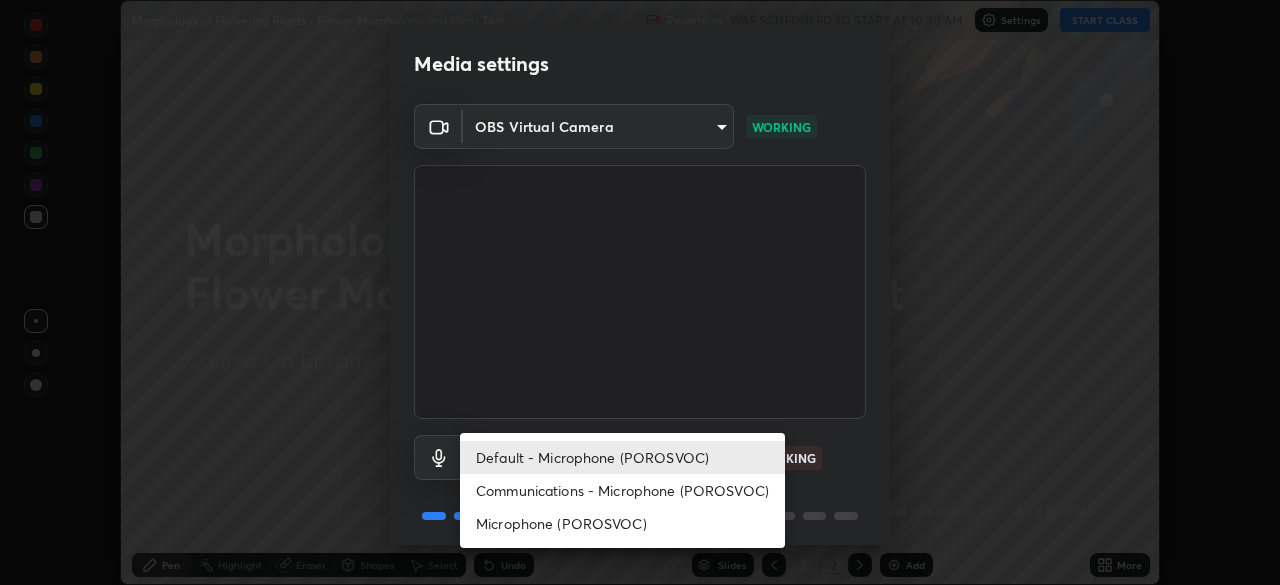 click on "Default - Microphone (POROSVOC)" at bounding box center (622, 457) 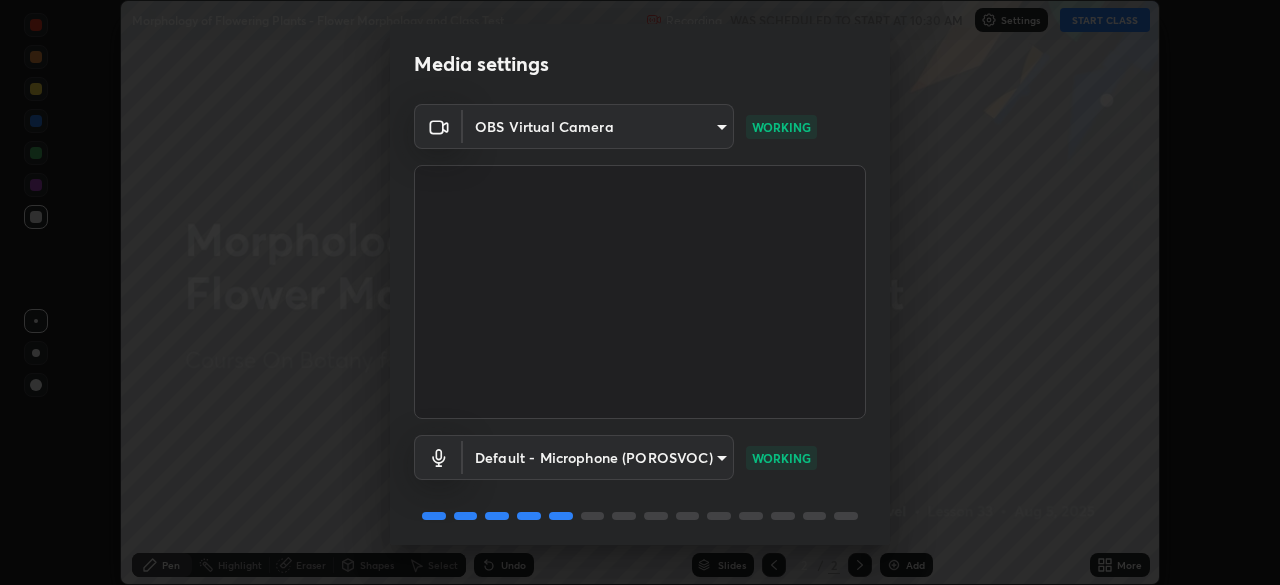 scroll, scrollTop: 71, scrollLeft: 0, axis: vertical 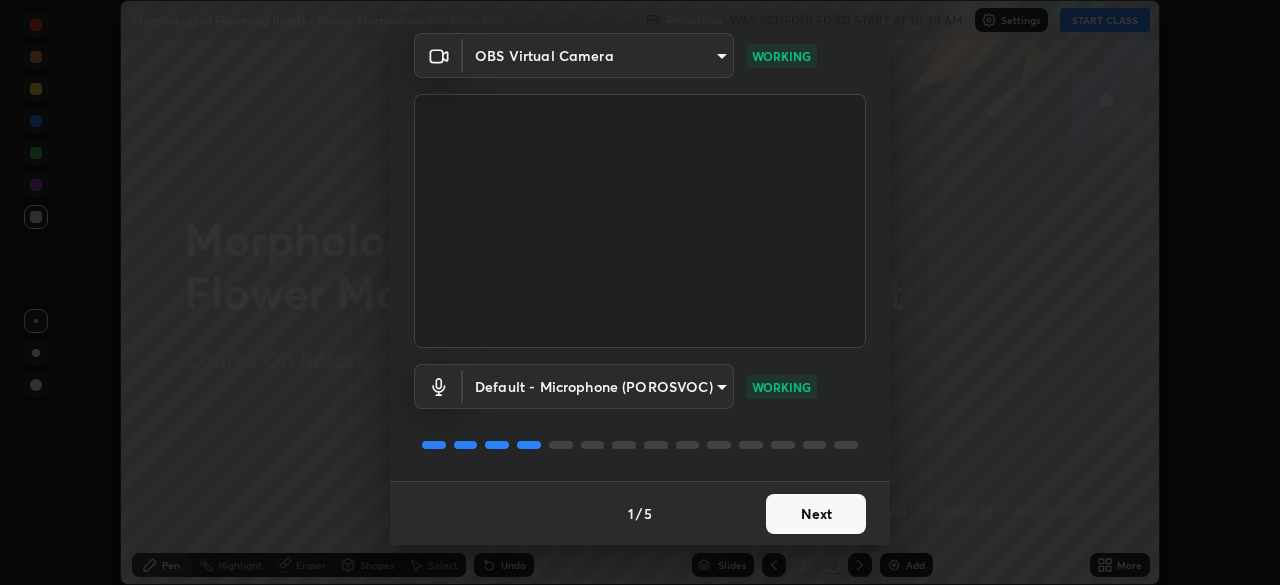 click on "Next" at bounding box center [816, 514] 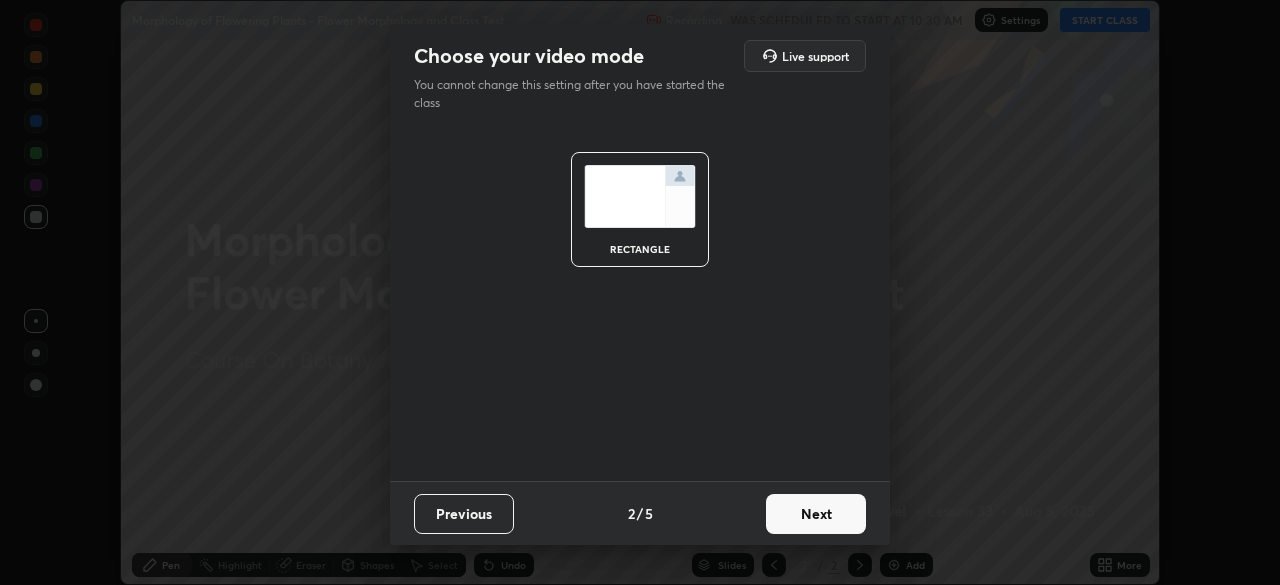 scroll, scrollTop: 0, scrollLeft: 0, axis: both 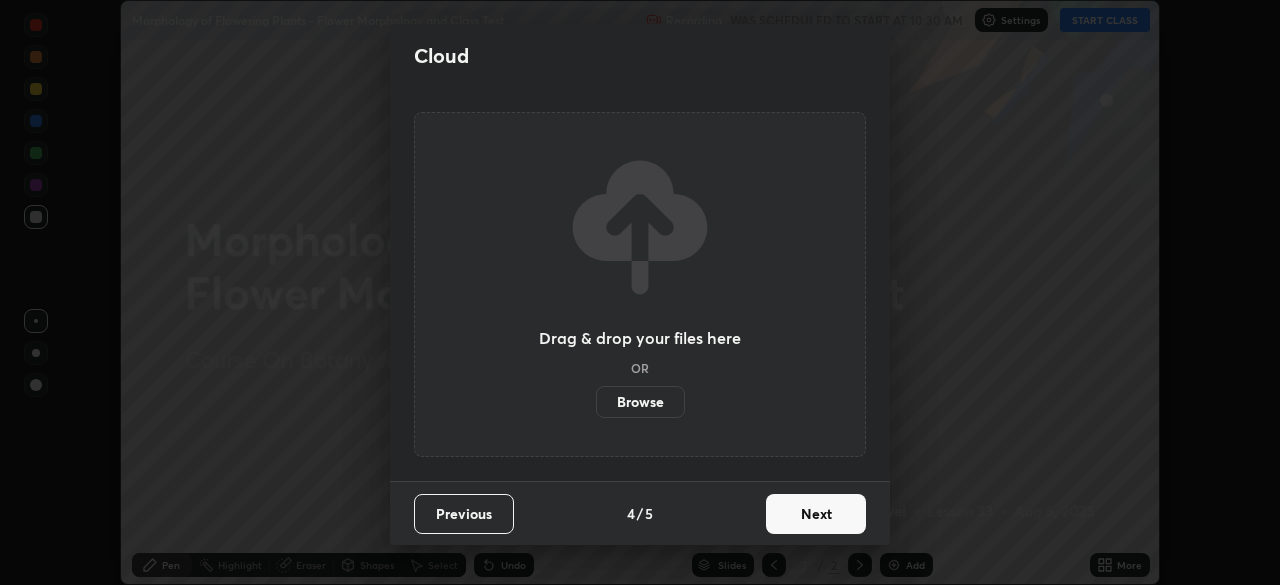 click on "Next" at bounding box center (816, 514) 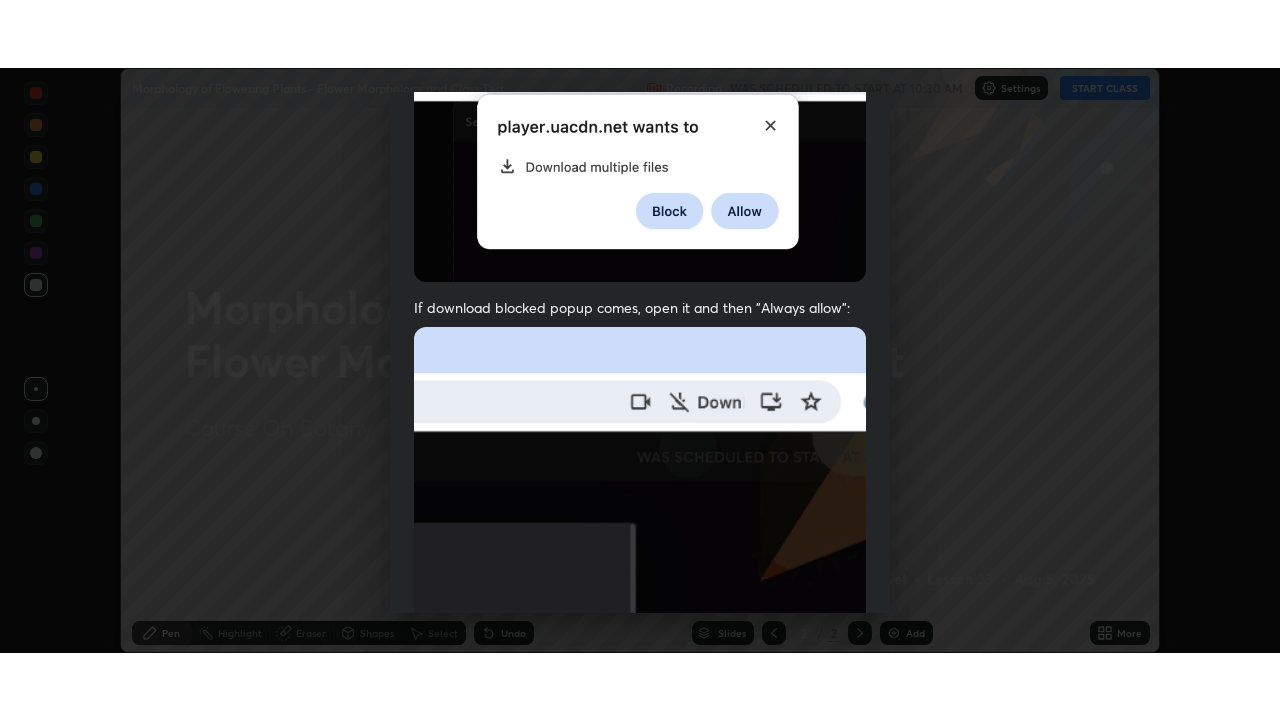 scroll, scrollTop: 479, scrollLeft: 0, axis: vertical 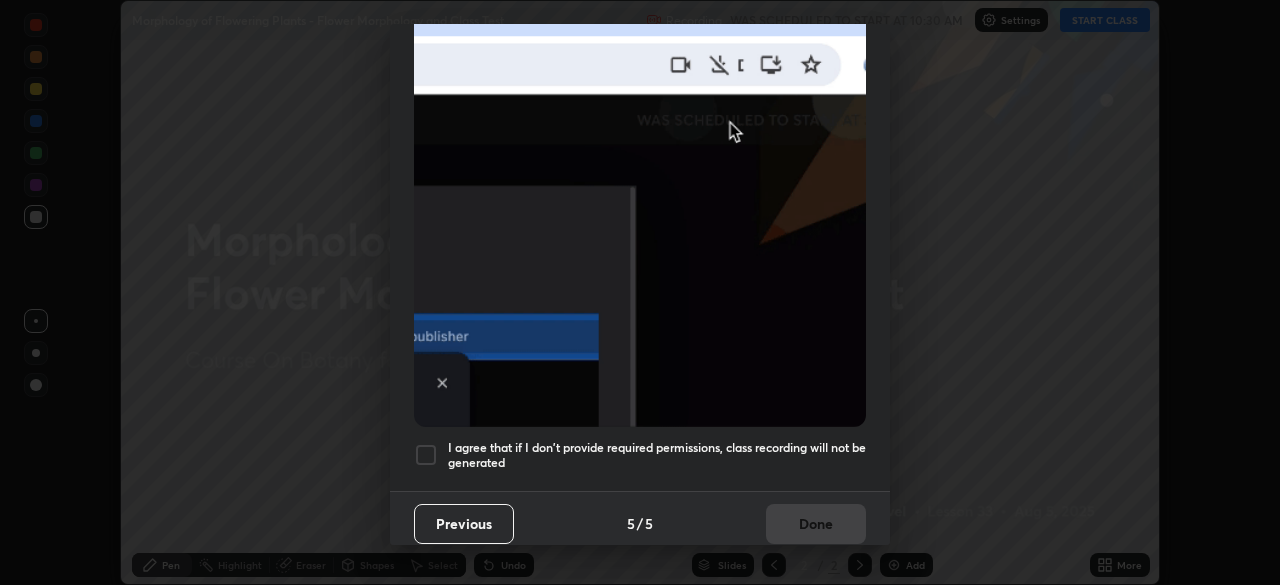 click on "I agree that if I don't provide required permissions, class recording will not be generated" at bounding box center [657, 455] 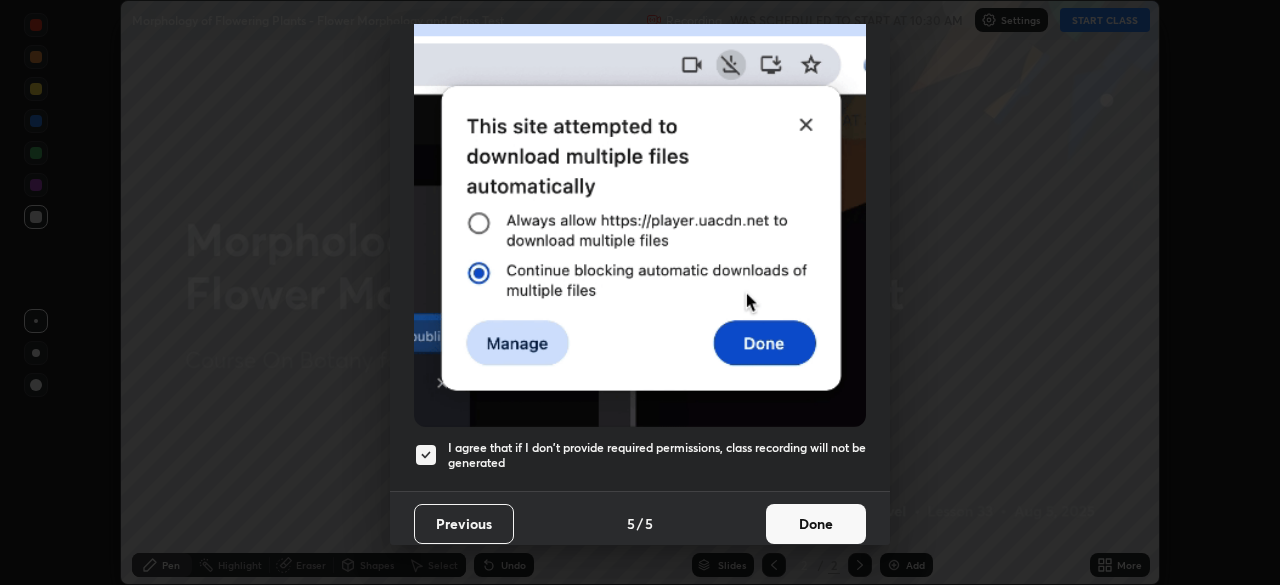 click on "Done" at bounding box center [816, 524] 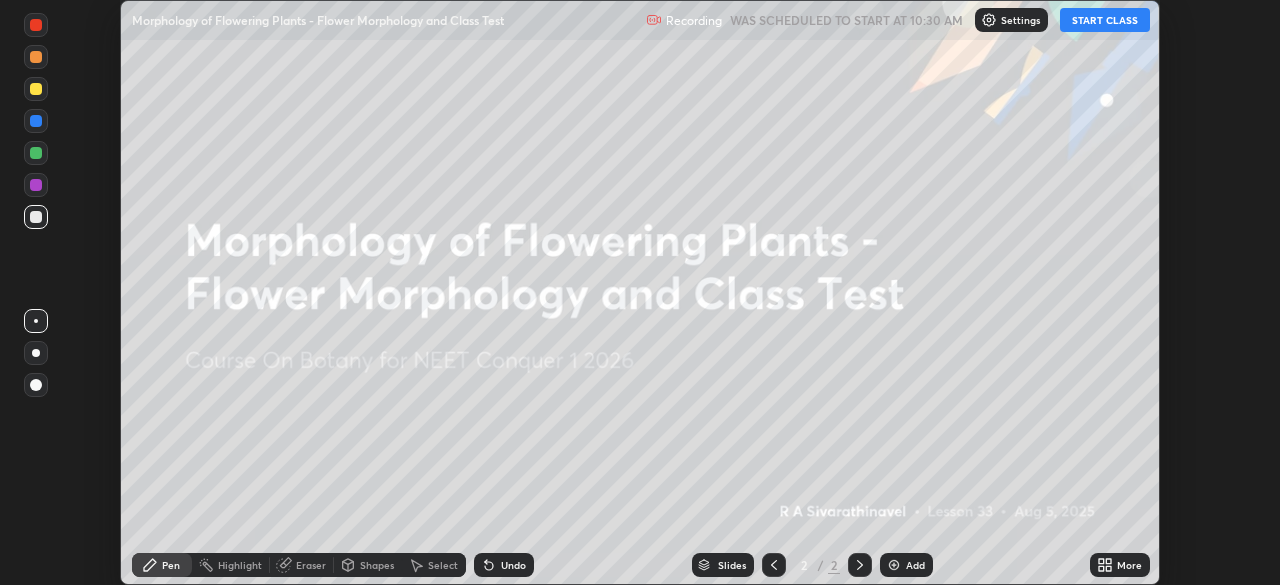 click on "START CLASS" at bounding box center [1105, 20] 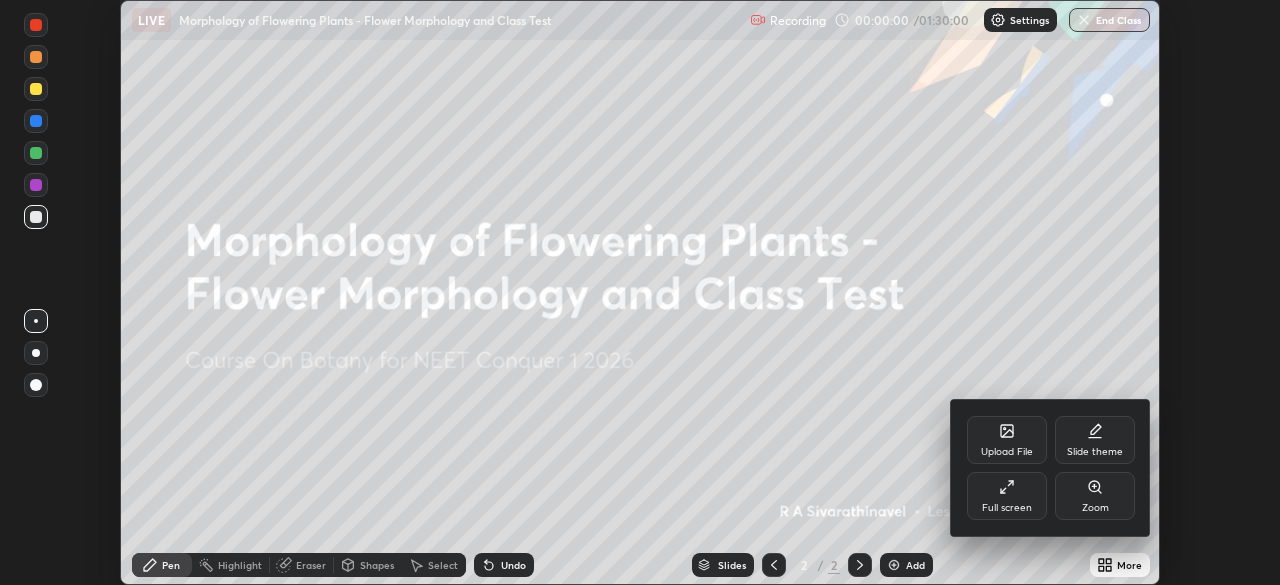 click on "Full screen" at bounding box center [1007, 508] 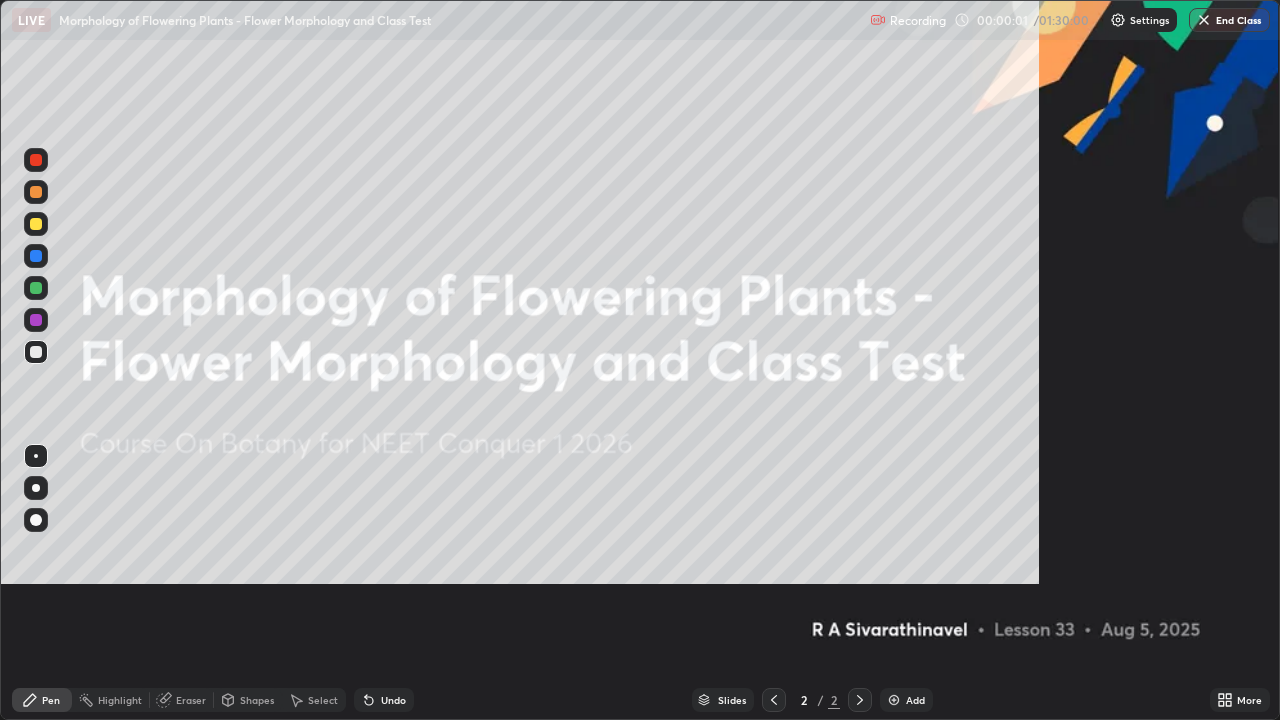 scroll, scrollTop: 99280, scrollLeft: 98720, axis: both 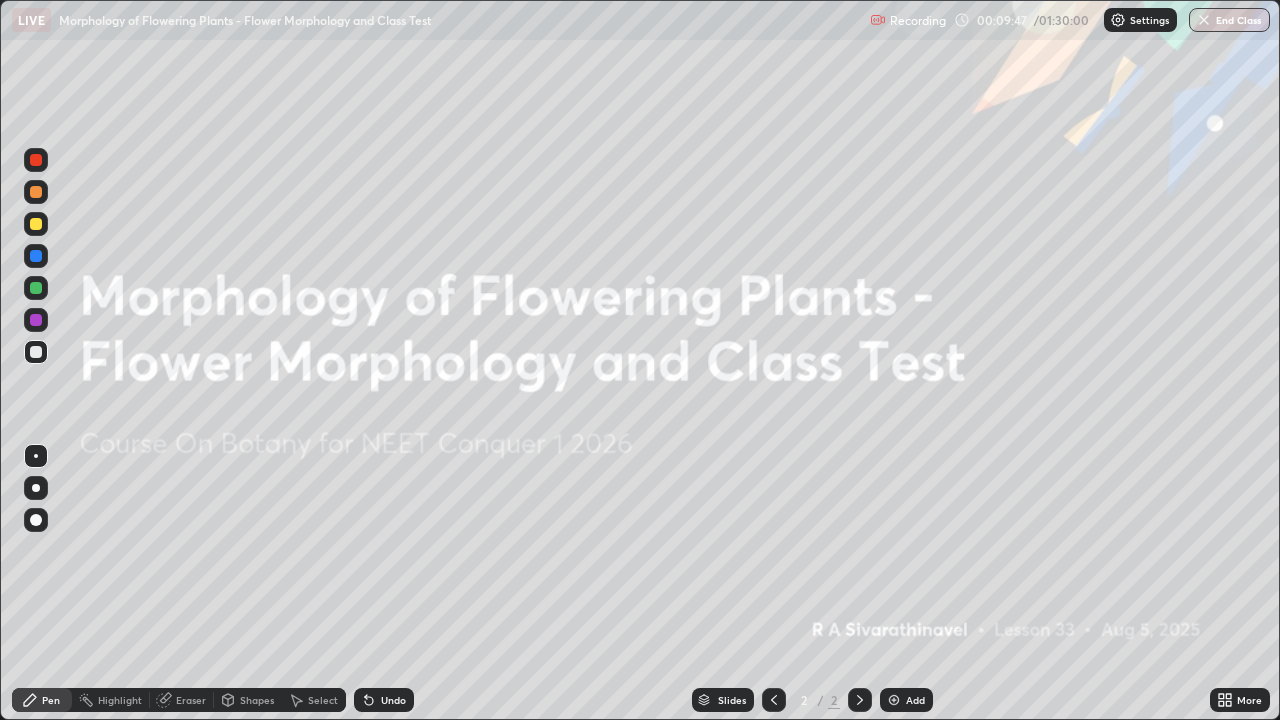 click on "Add" at bounding box center (915, 700) 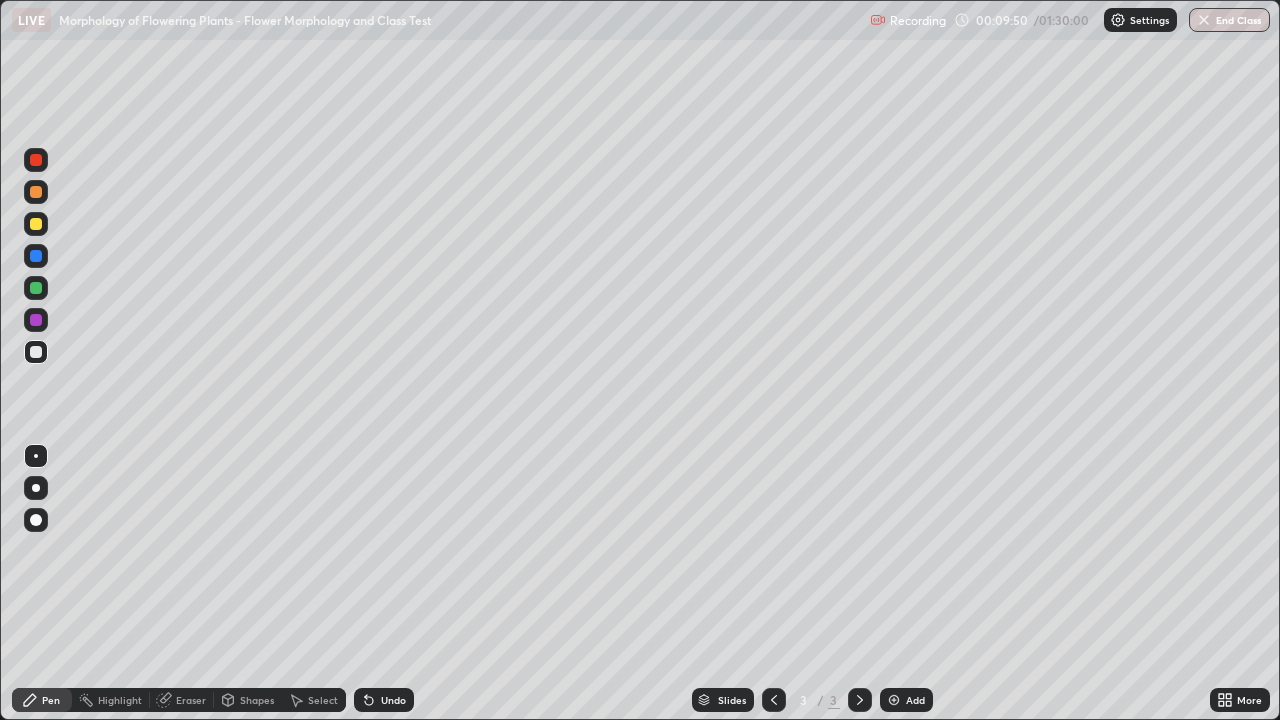 click at bounding box center [36, 488] 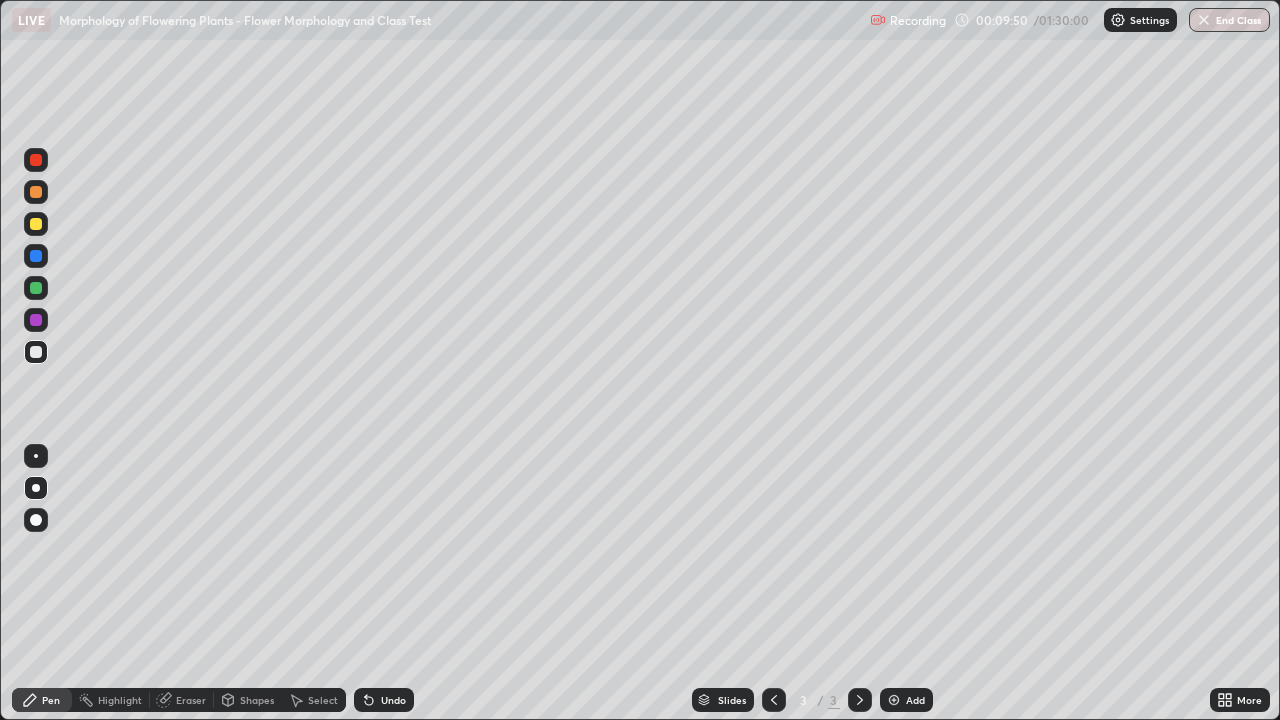 click at bounding box center (36, 224) 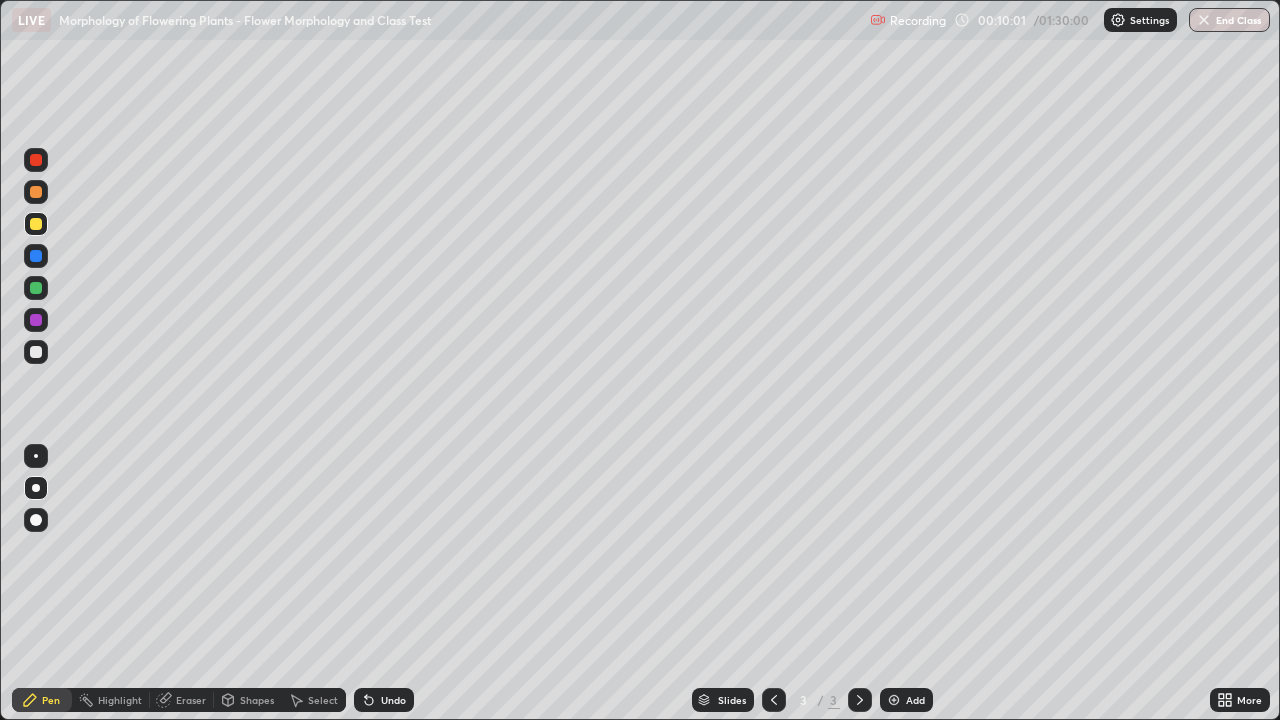 click at bounding box center (36, 288) 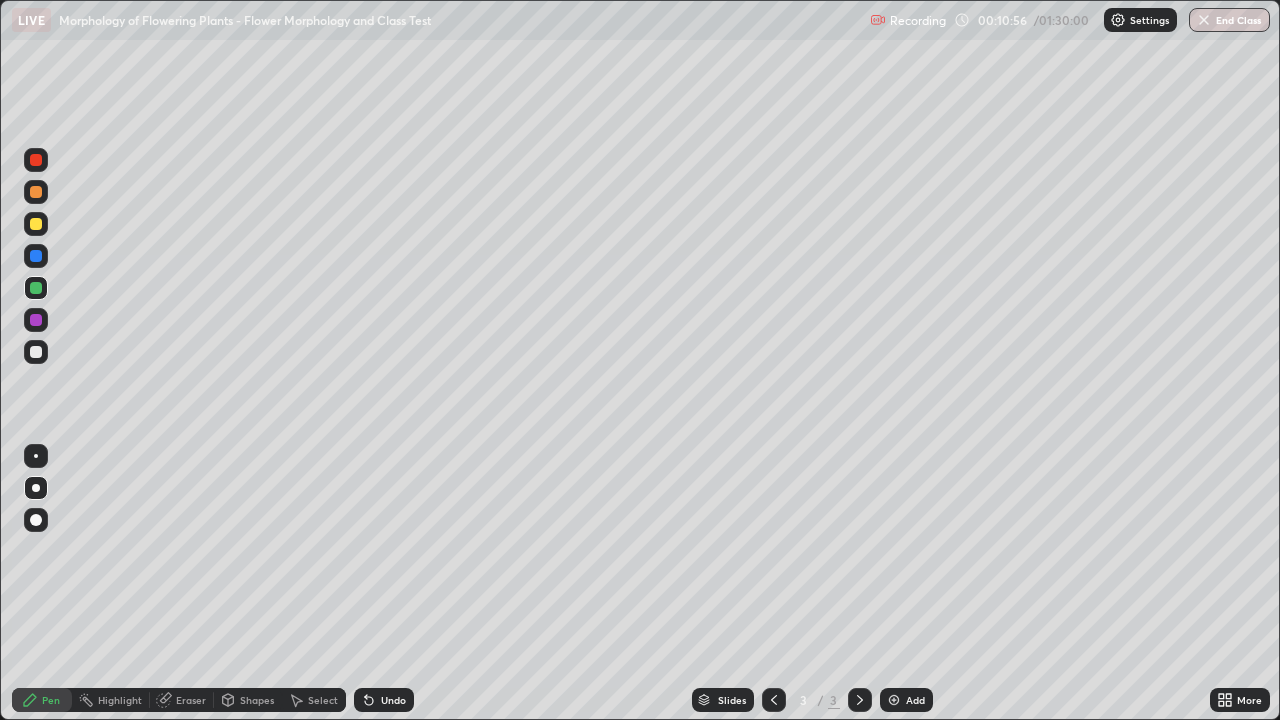 click 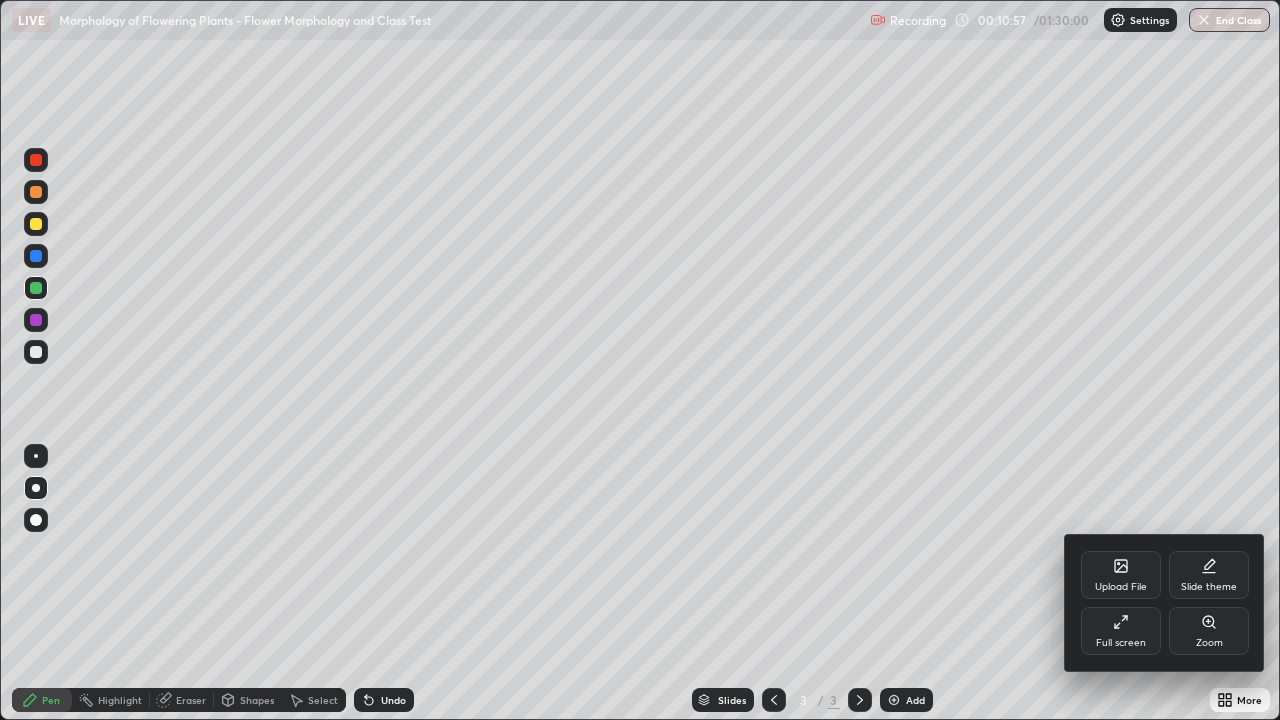 click on "Full screen" at bounding box center [1121, 631] 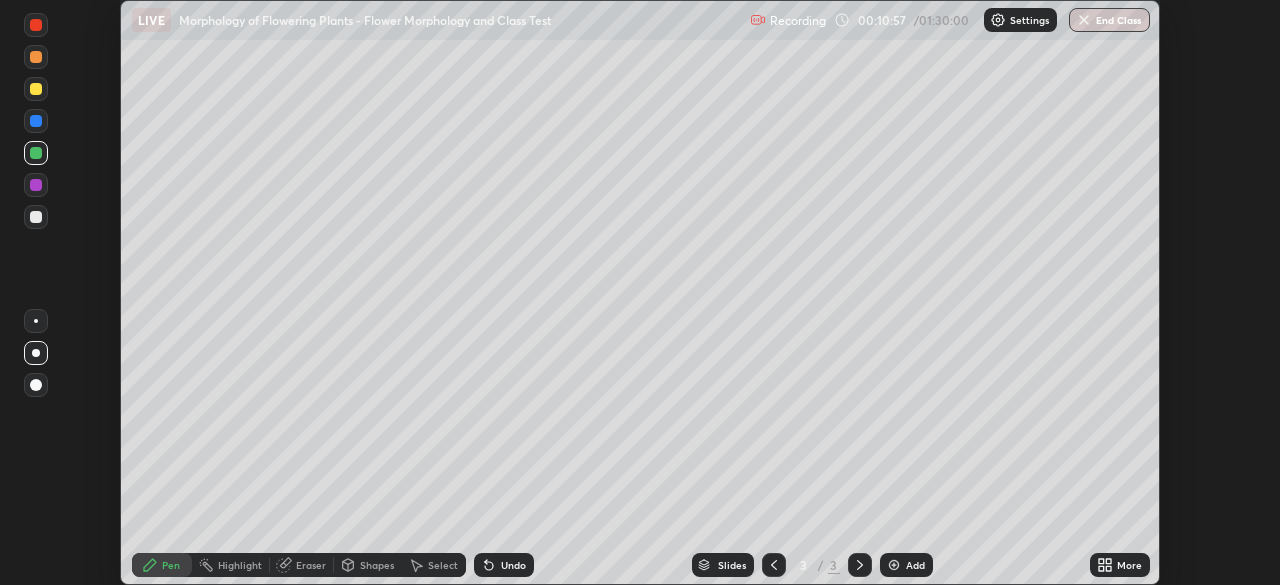 scroll, scrollTop: 585, scrollLeft: 1280, axis: both 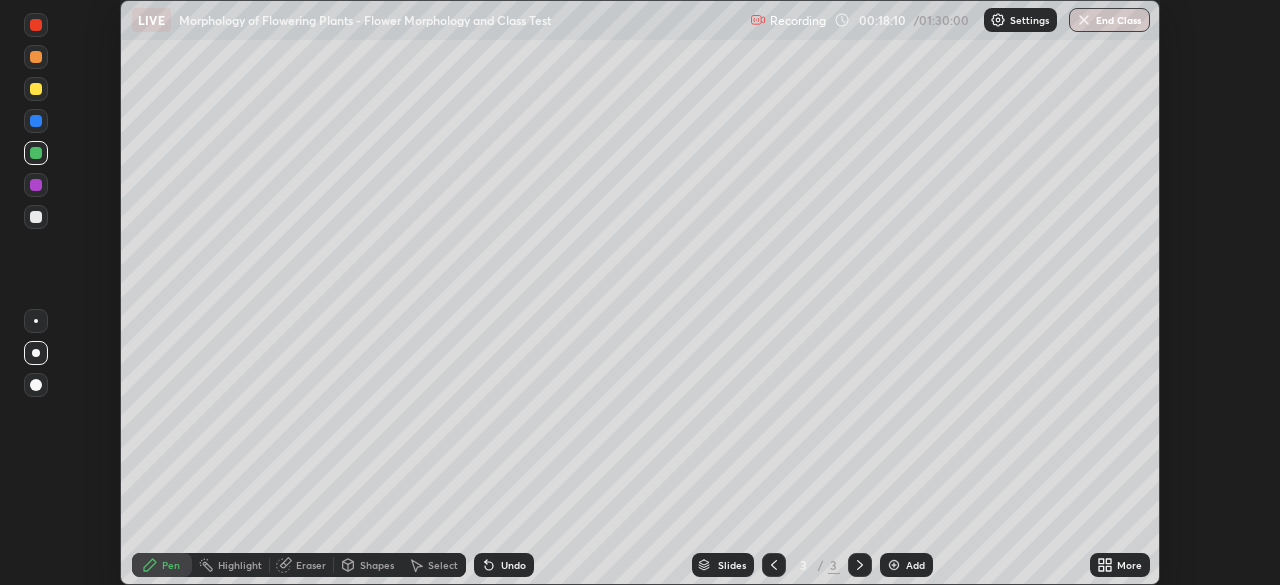 click on "More" at bounding box center (1120, 565) 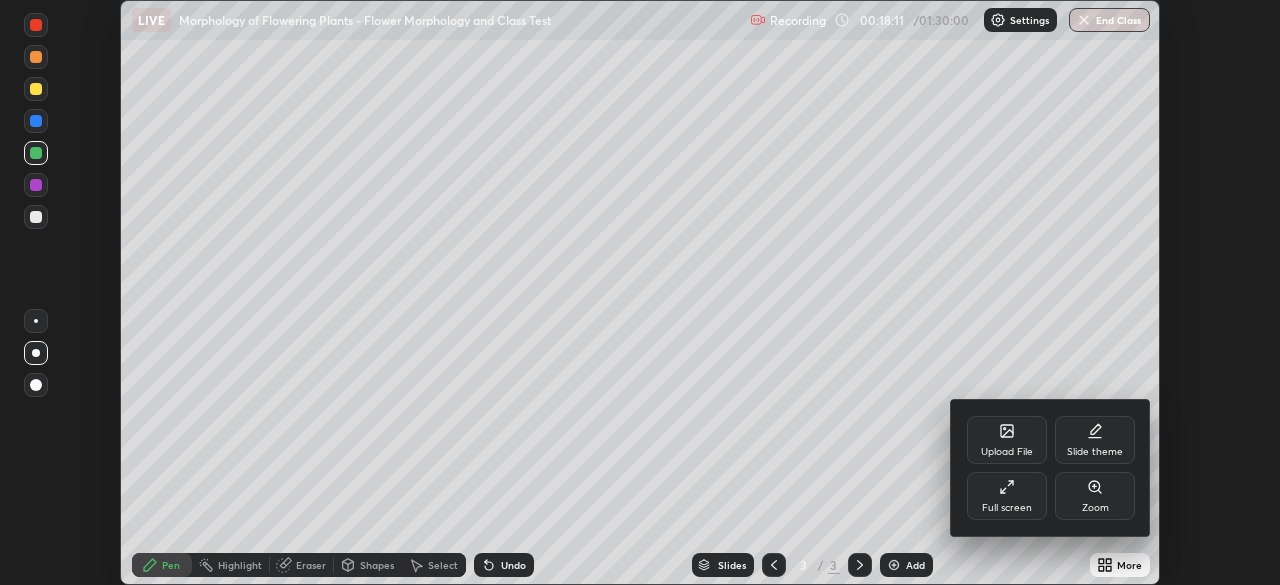 click 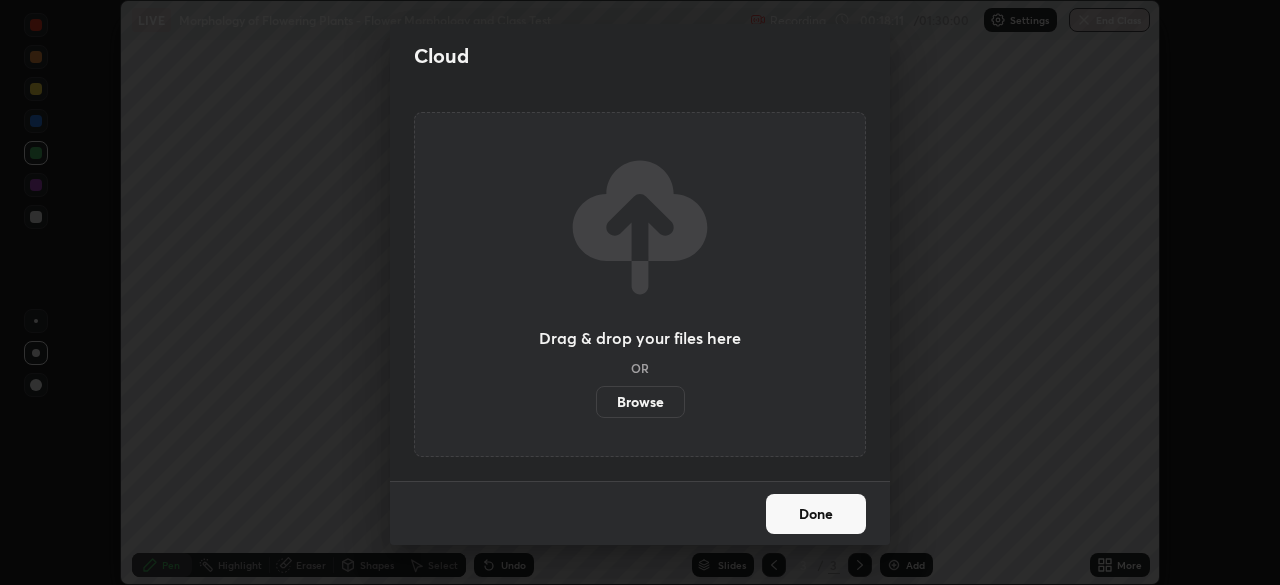 click on "Browse" at bounding box center [640, 402] 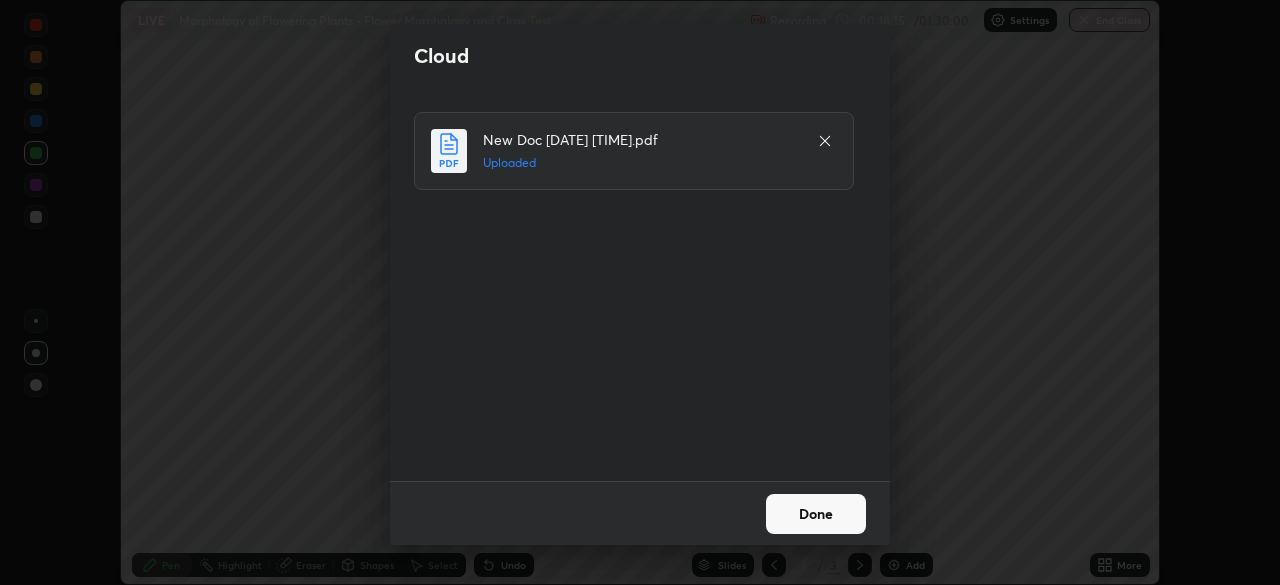 click on "Done" at bounding box center (816, 514) 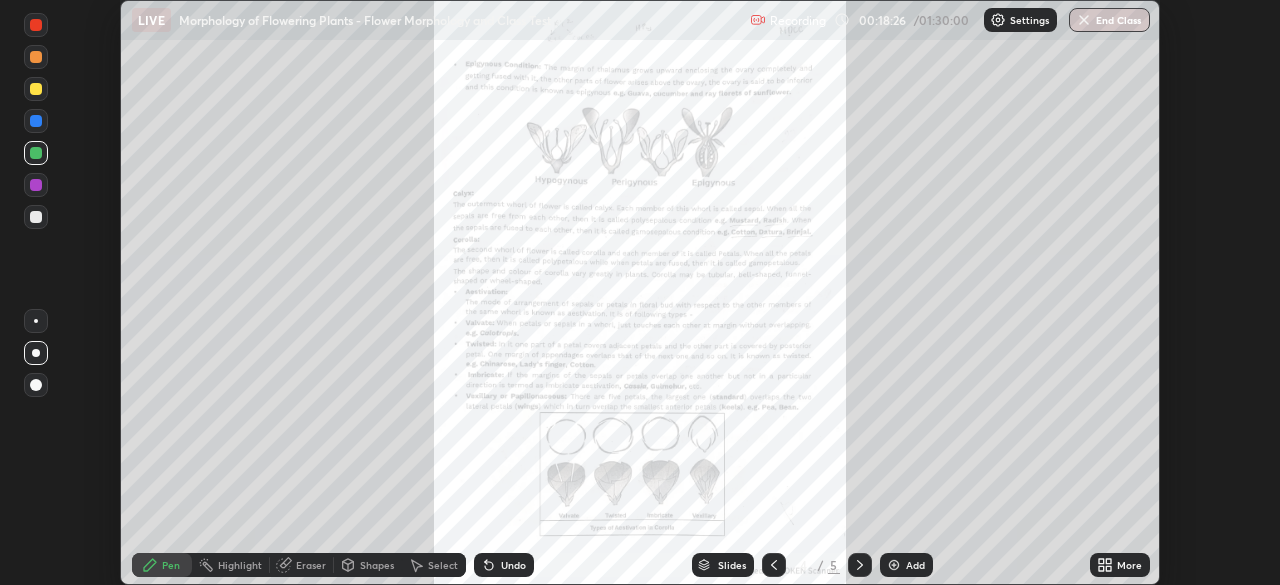 click 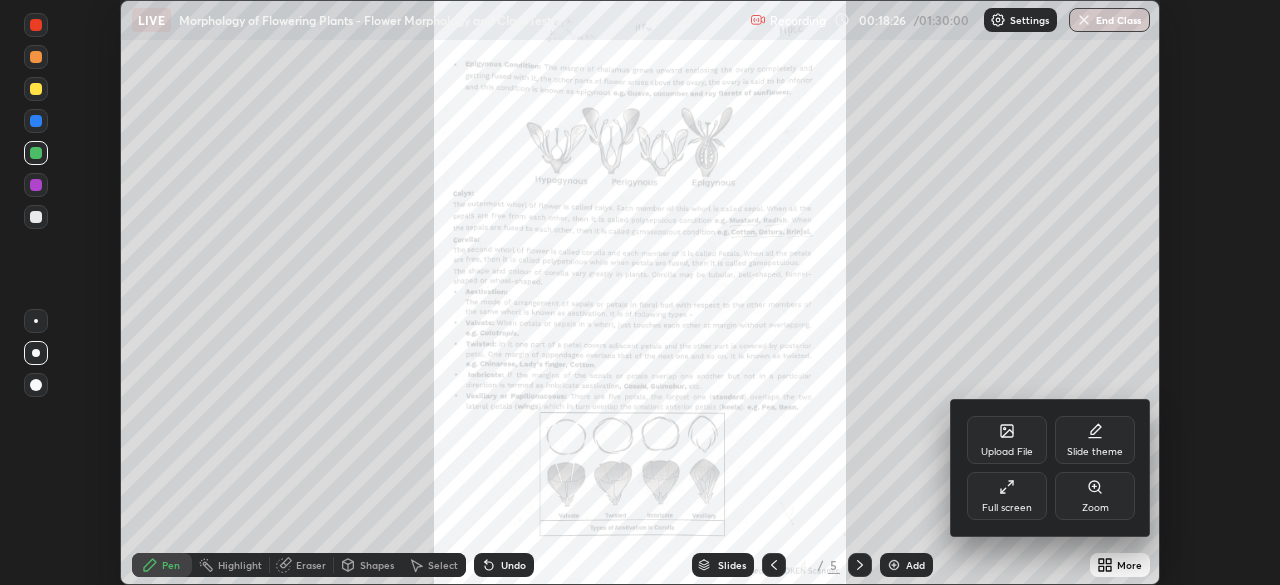 click 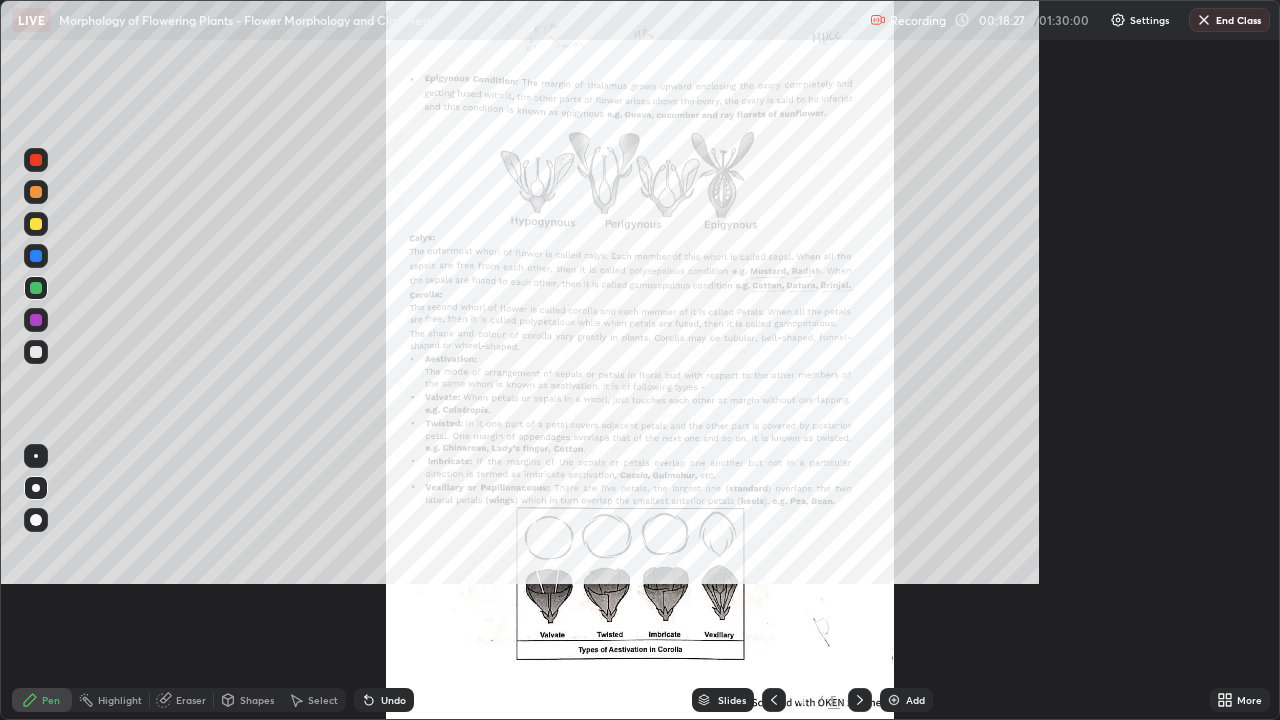 scroll, scrollTop: 99280, scrollLeft: 98720, axis: both 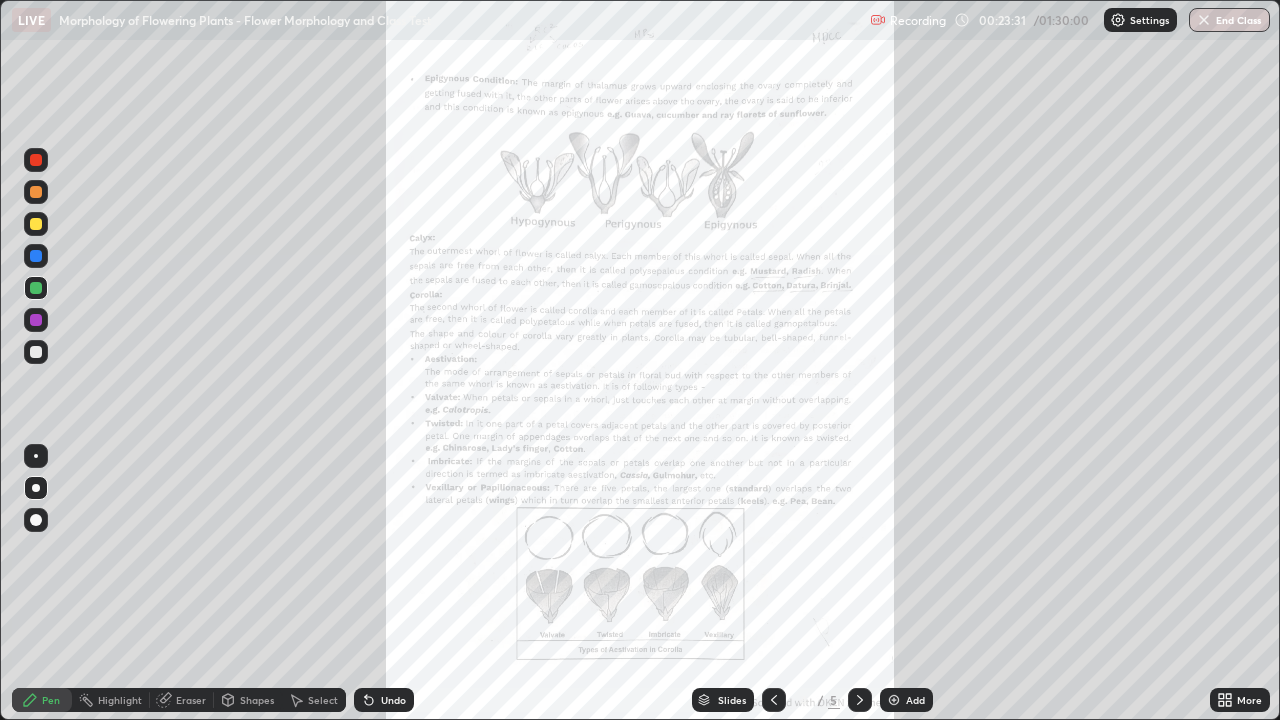 click at bounding box center [774, 700] 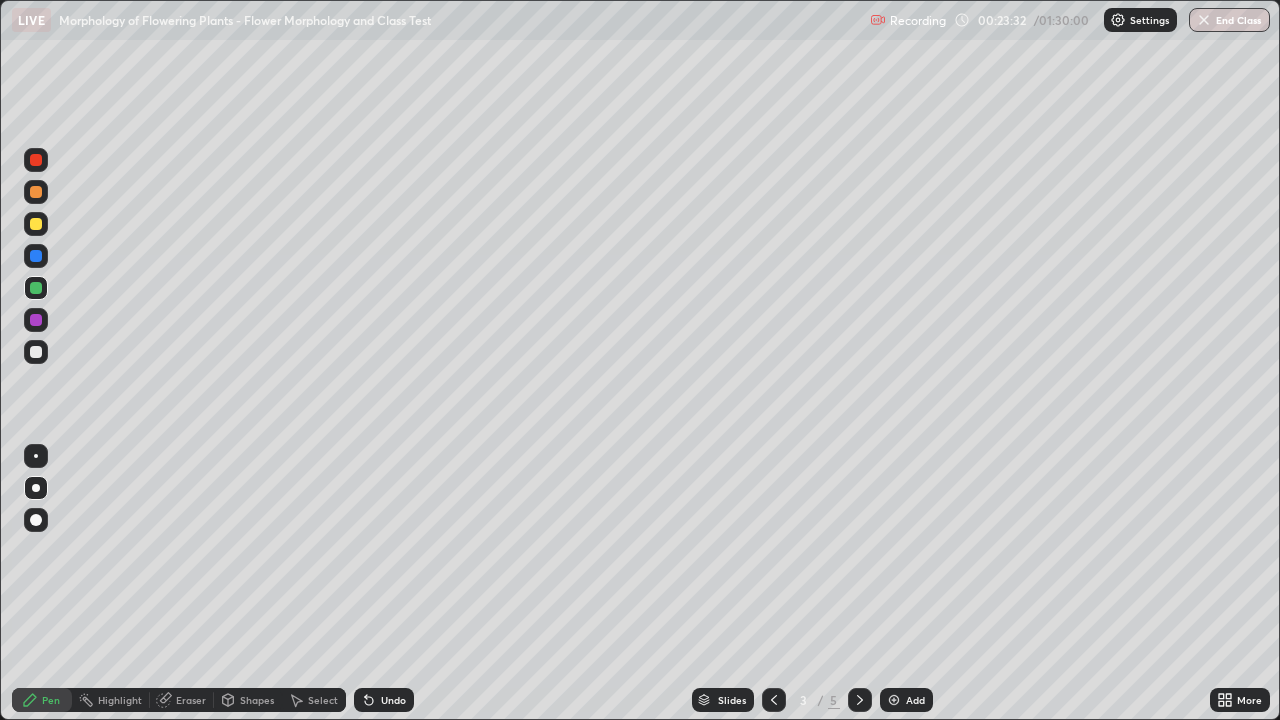 click at bounding box center [36, 352] 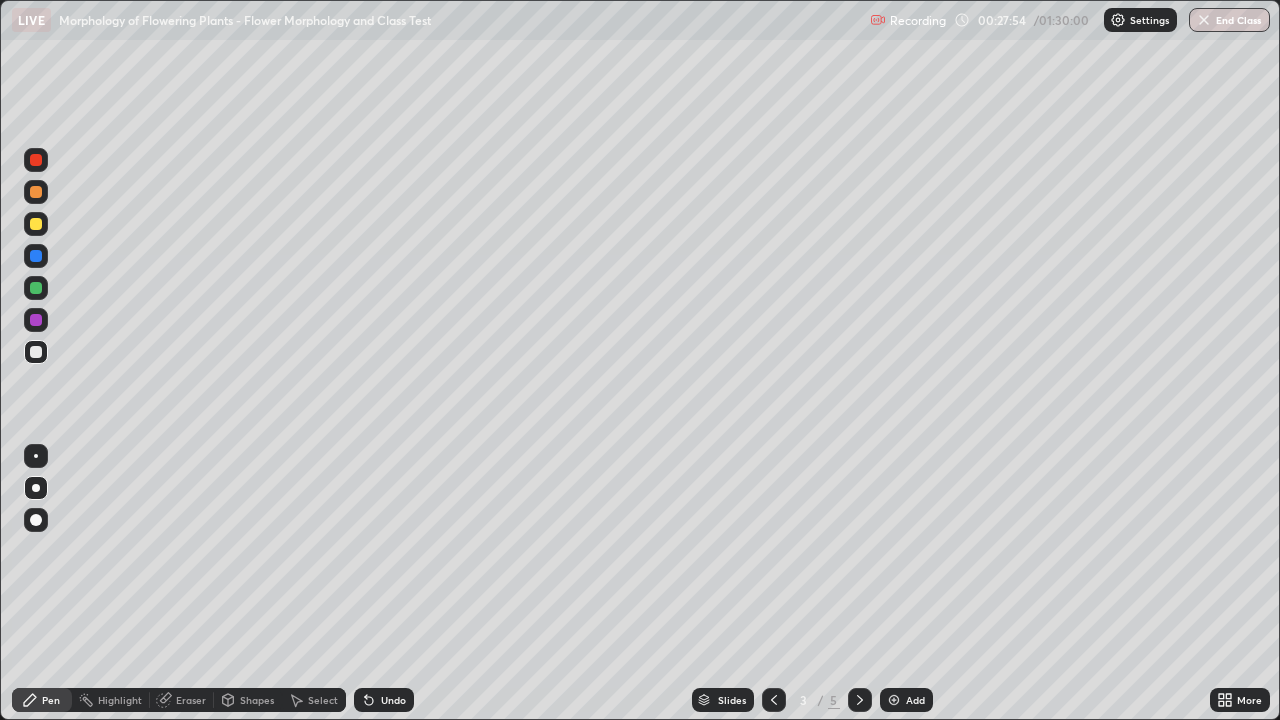 click on "Eraser" at bounding box center (191, 700) 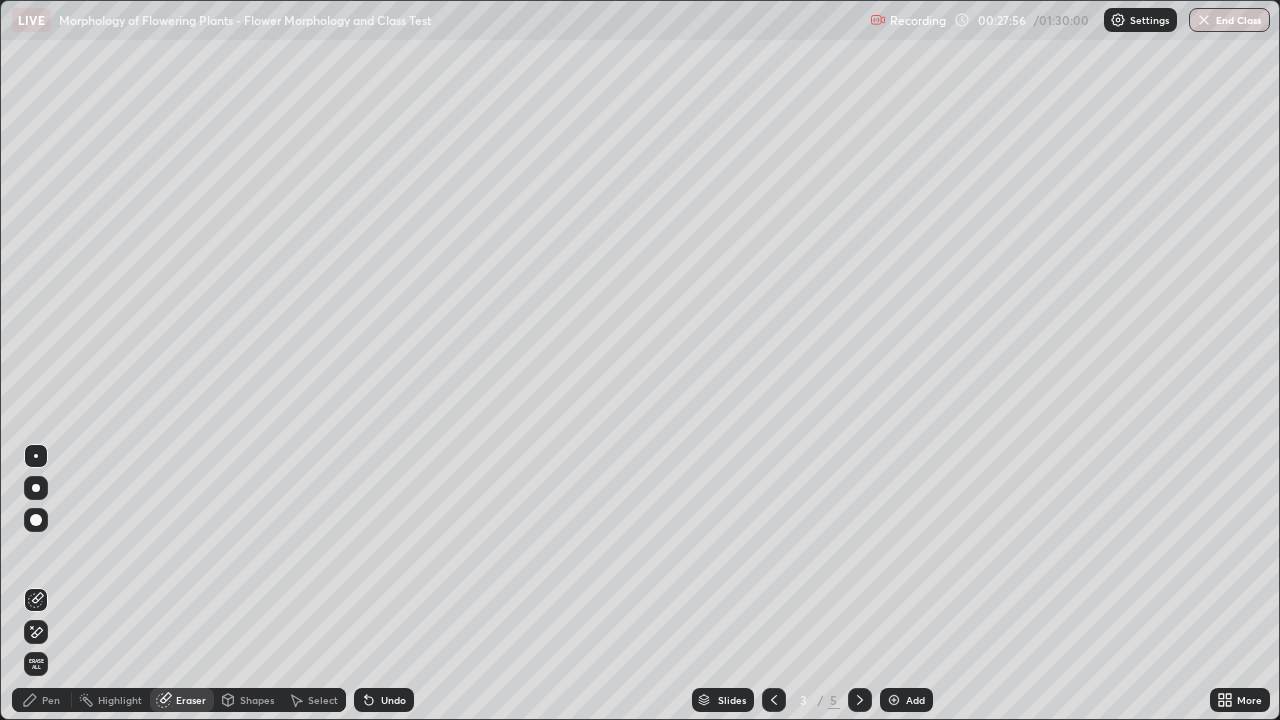 click on "Pen" at bounding box center [42, 700] 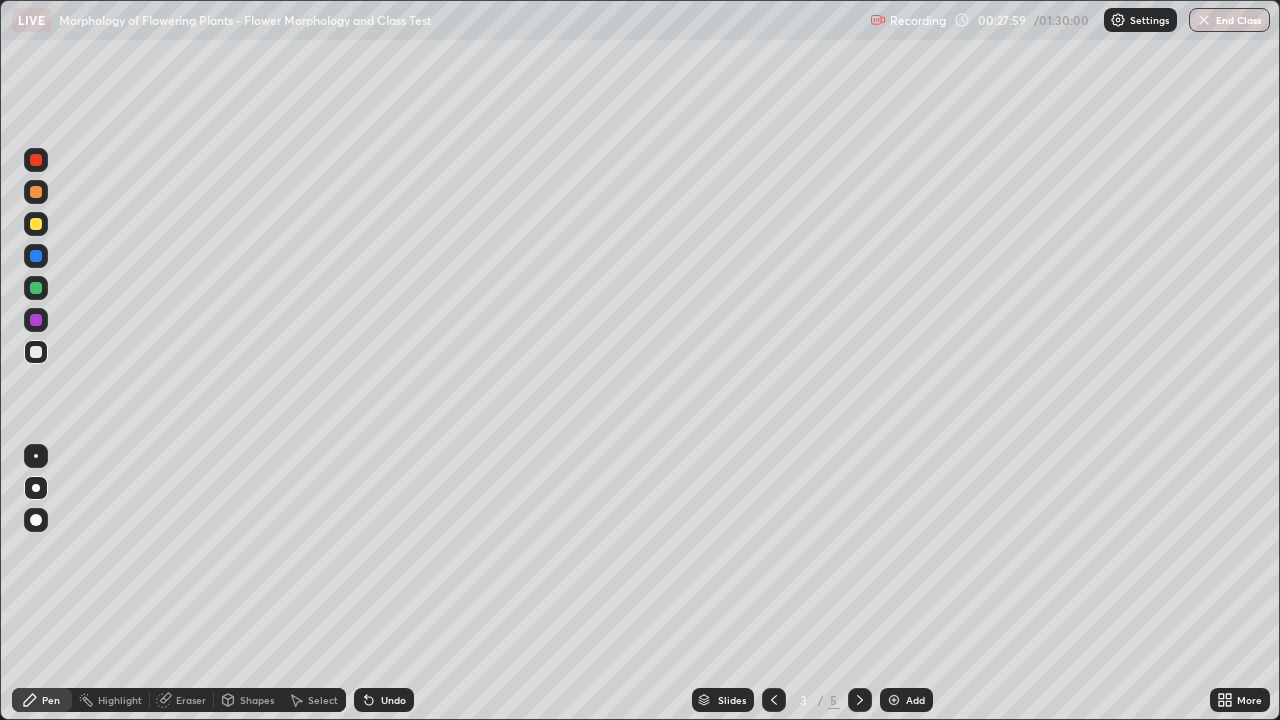 click at bounding box center [36, 160] 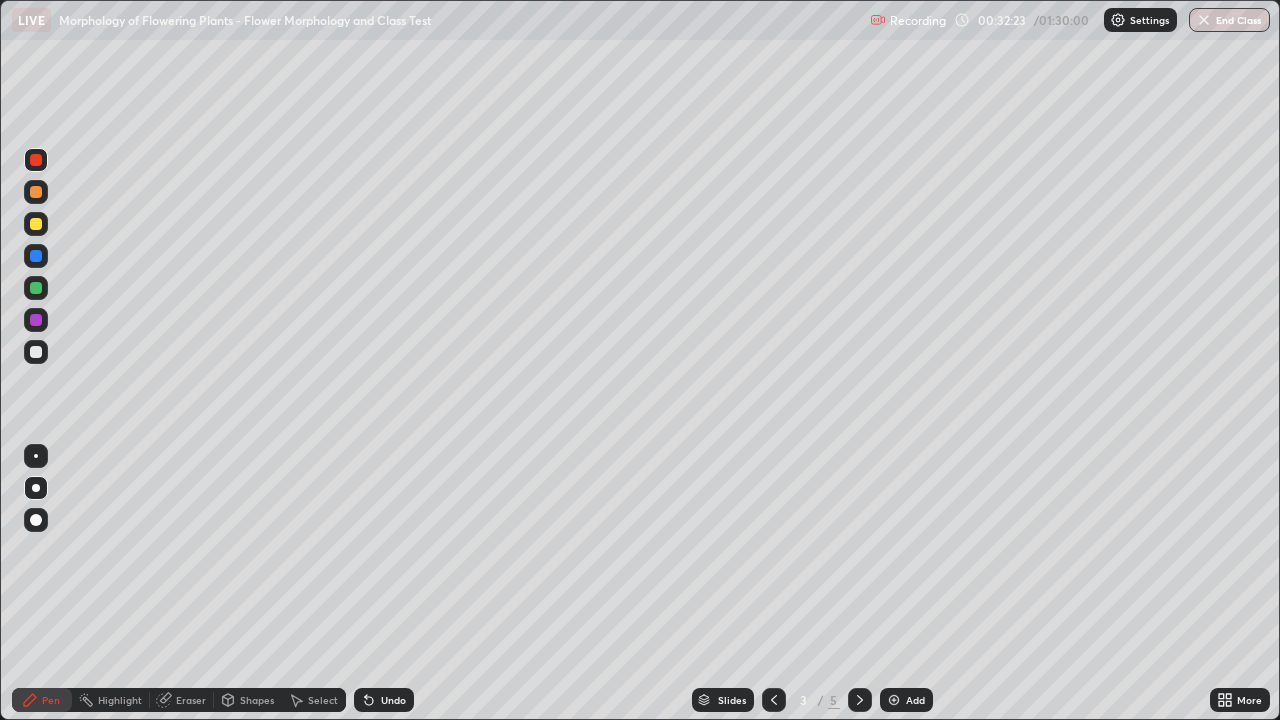 click 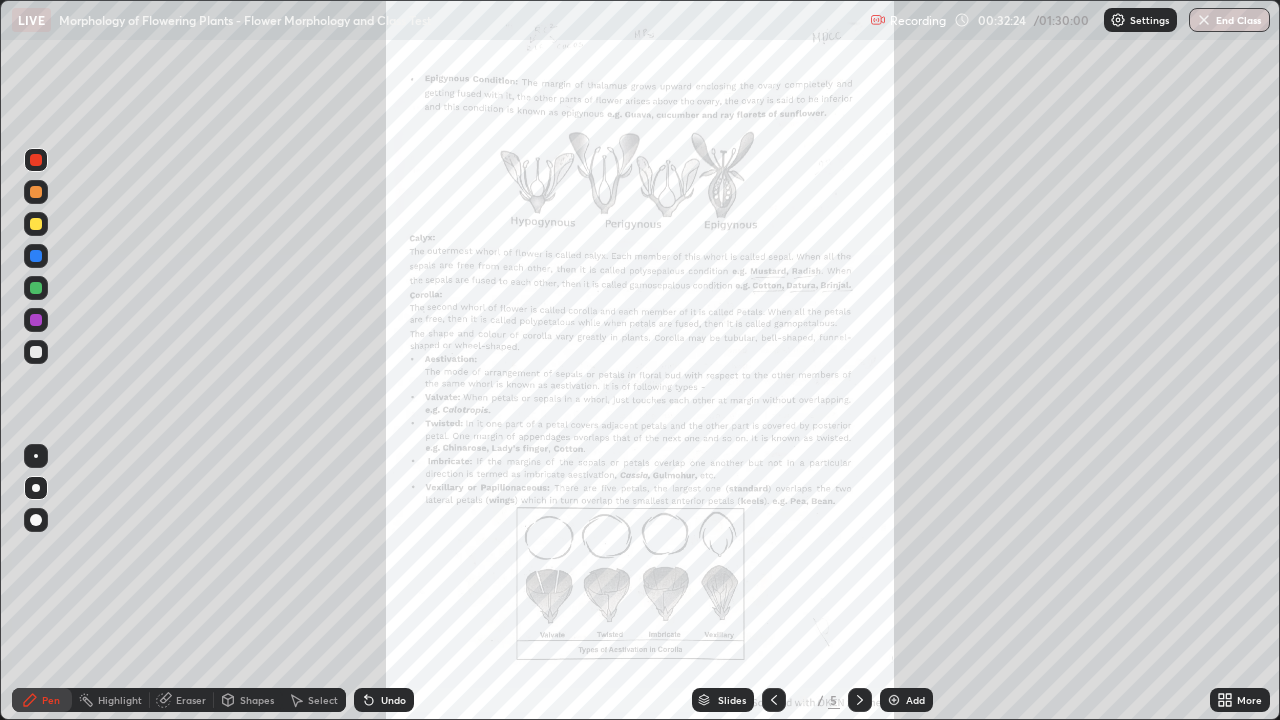 click on "More" at bounding box center [1240, 700] 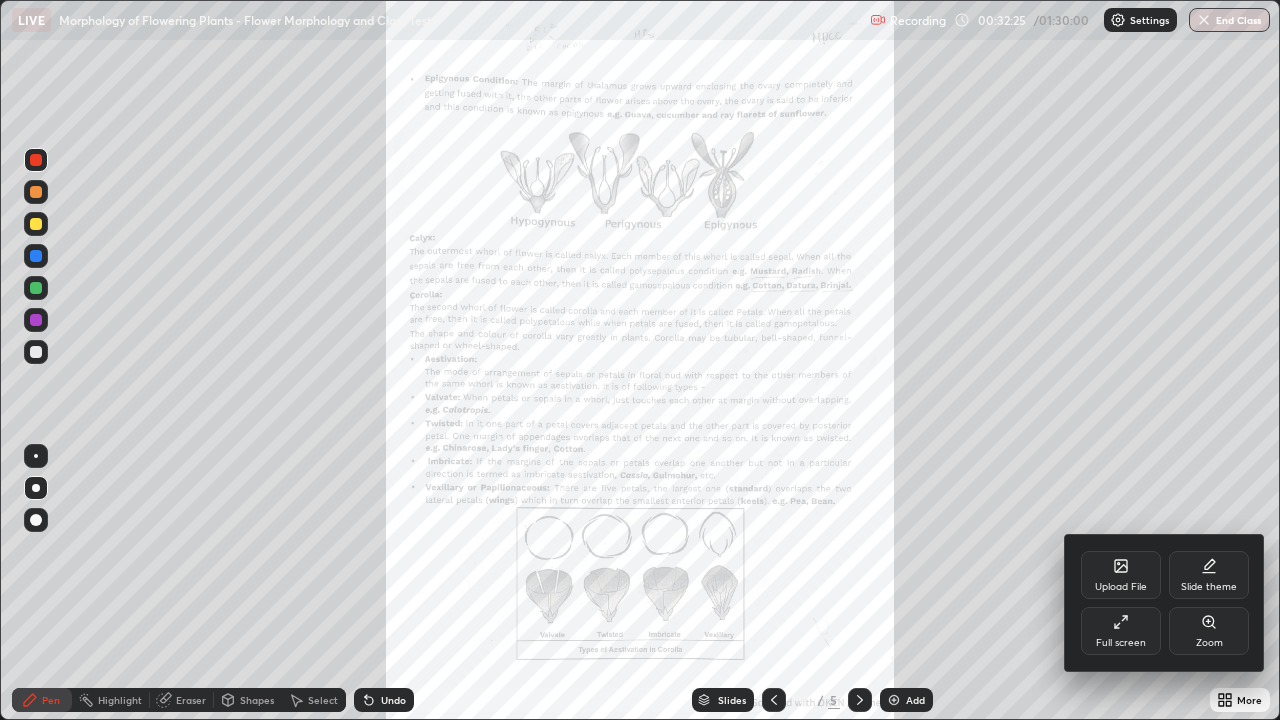 click on "Zoom" at bounding box center [1209, 631] 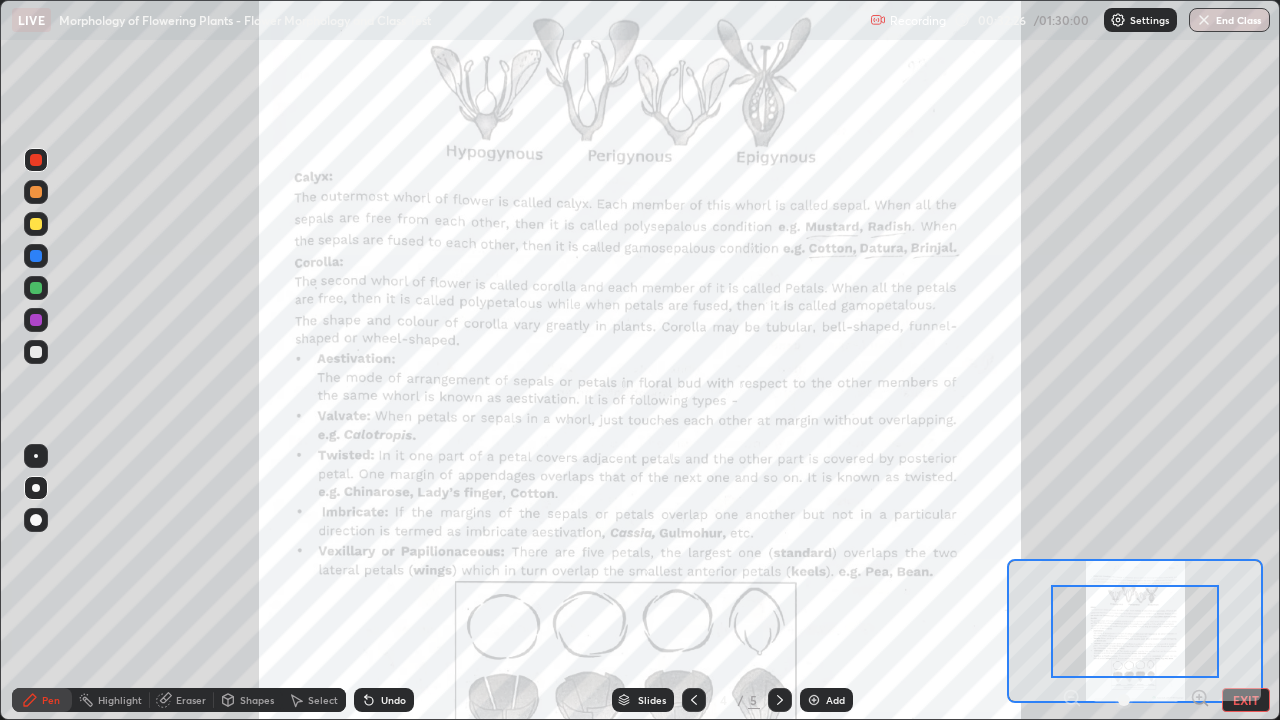 click 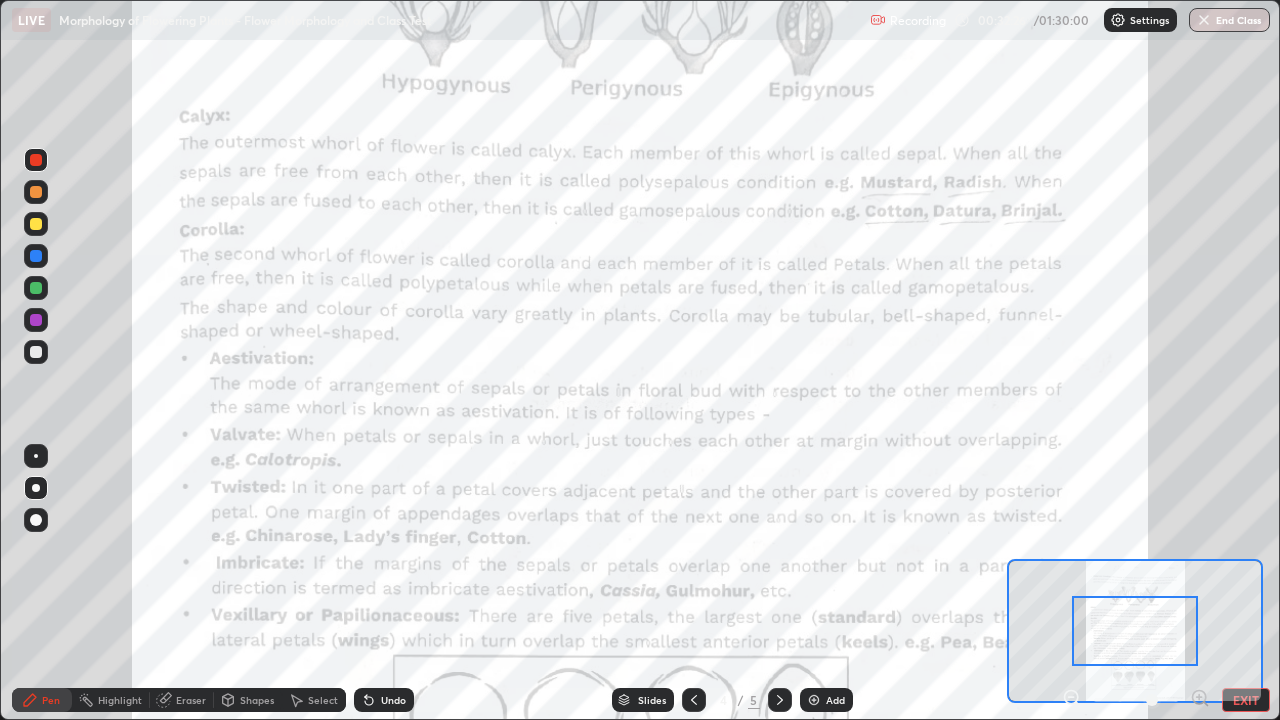 click 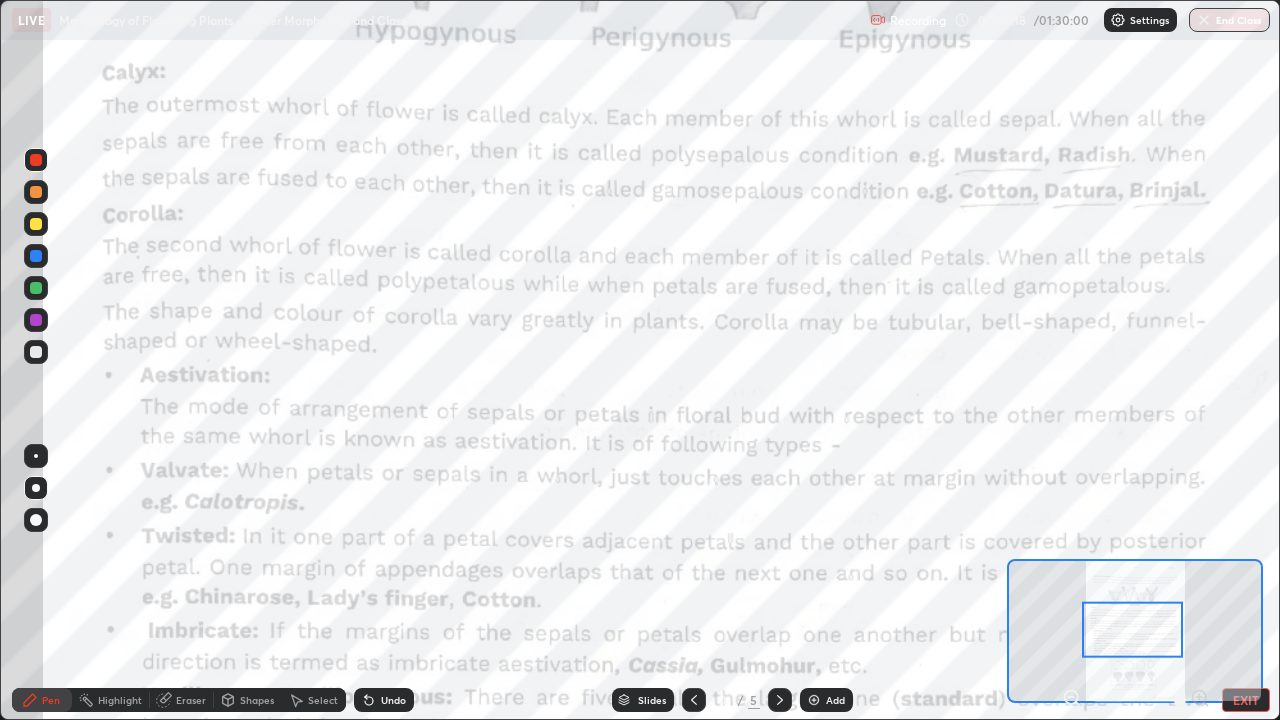 click at bounding box center (36, 456) 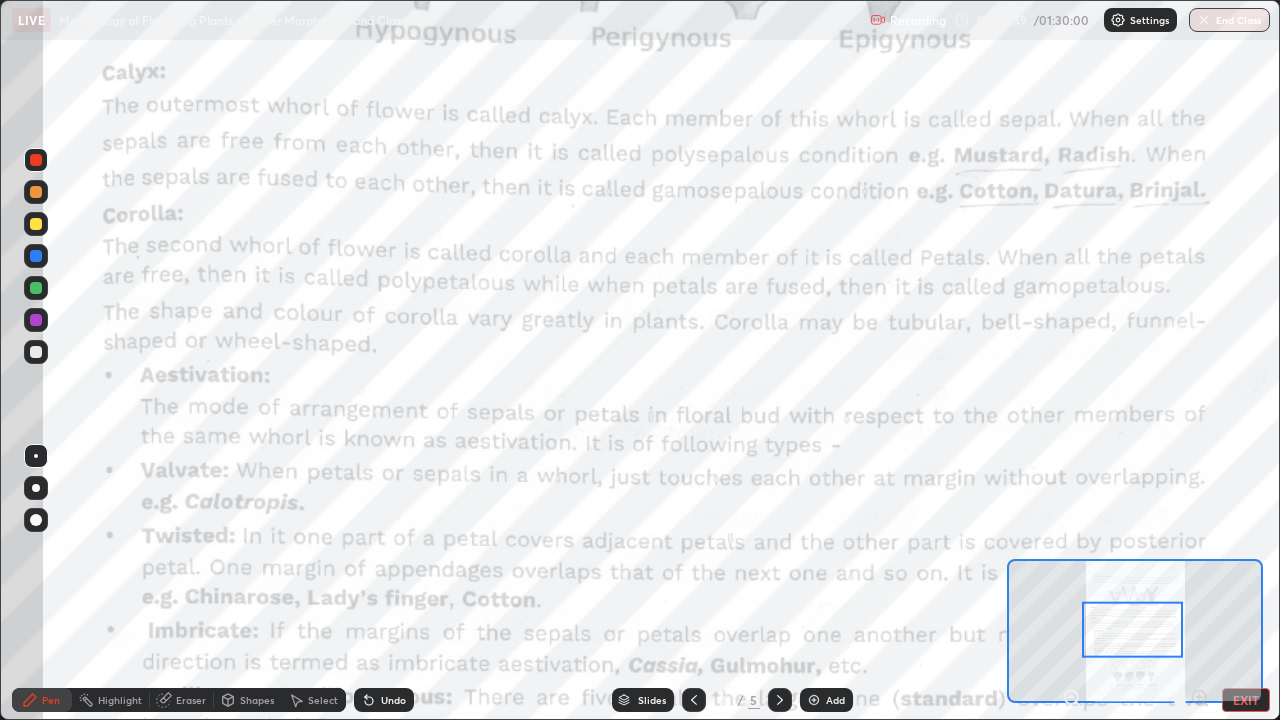 click on "Undo" at bounding box center [393, 700] 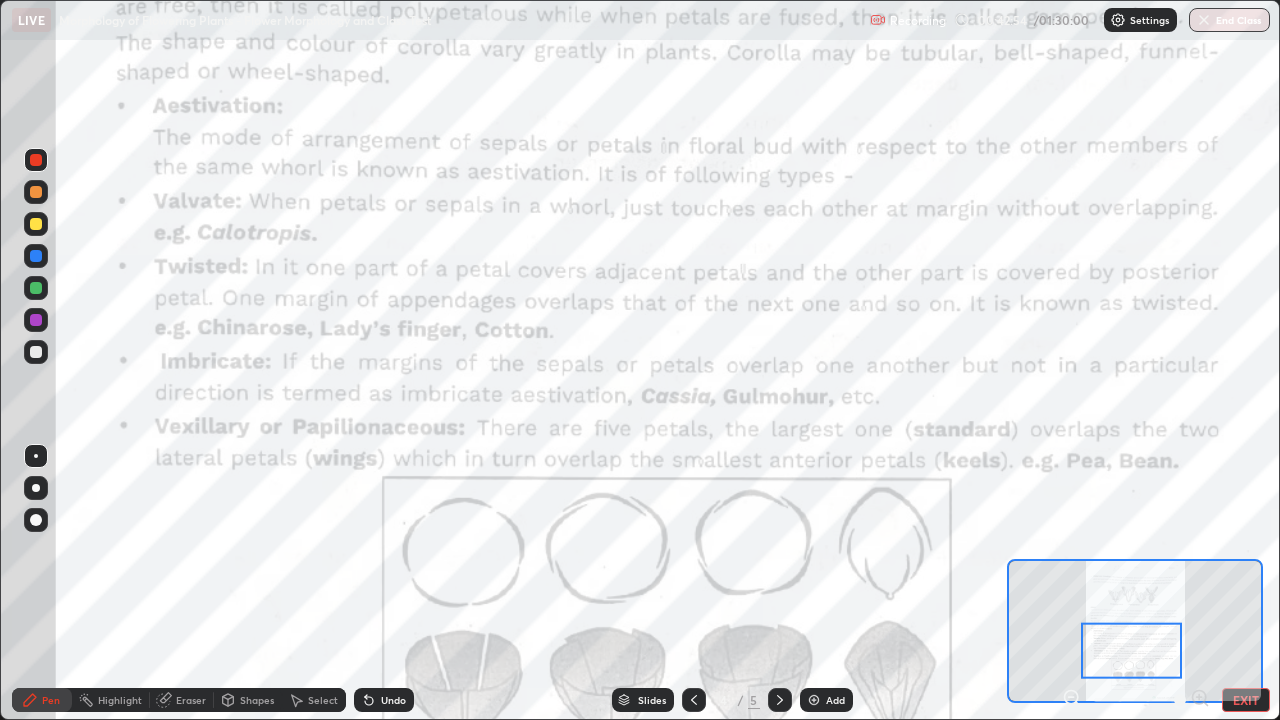 click at bounding box center [36, 320] 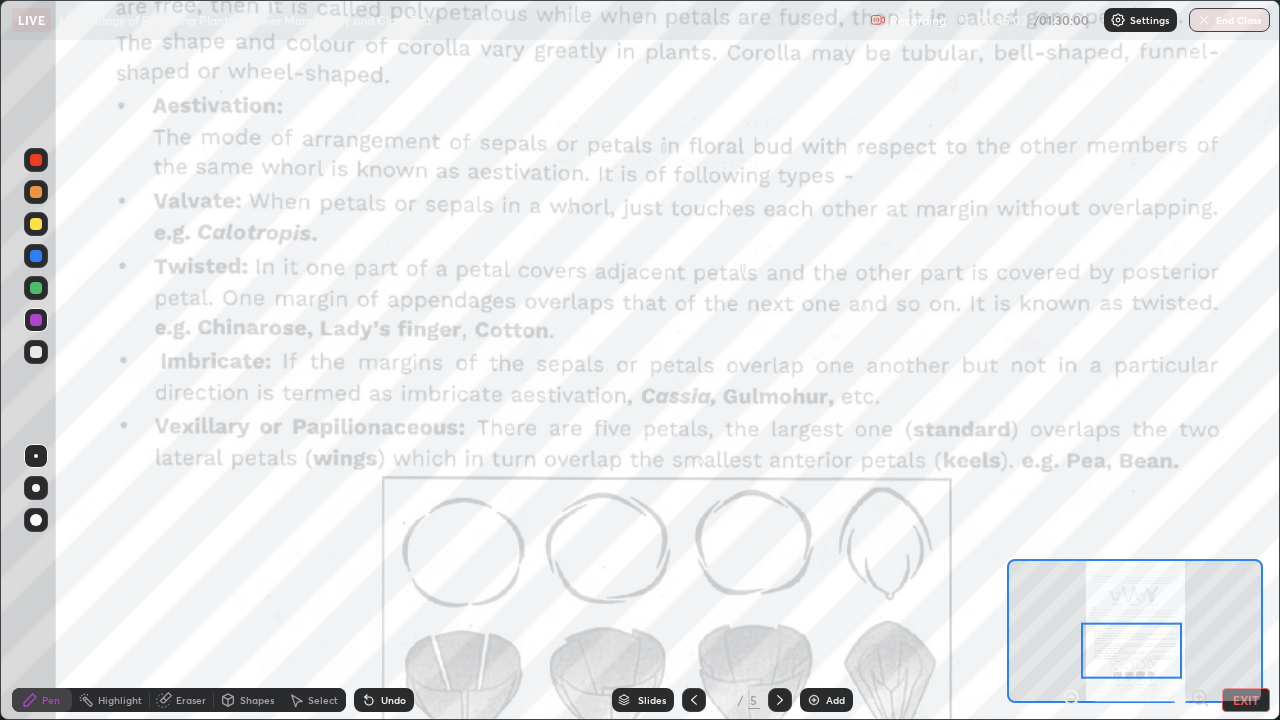 click on "Eraser" at bounding box center (182, 700) 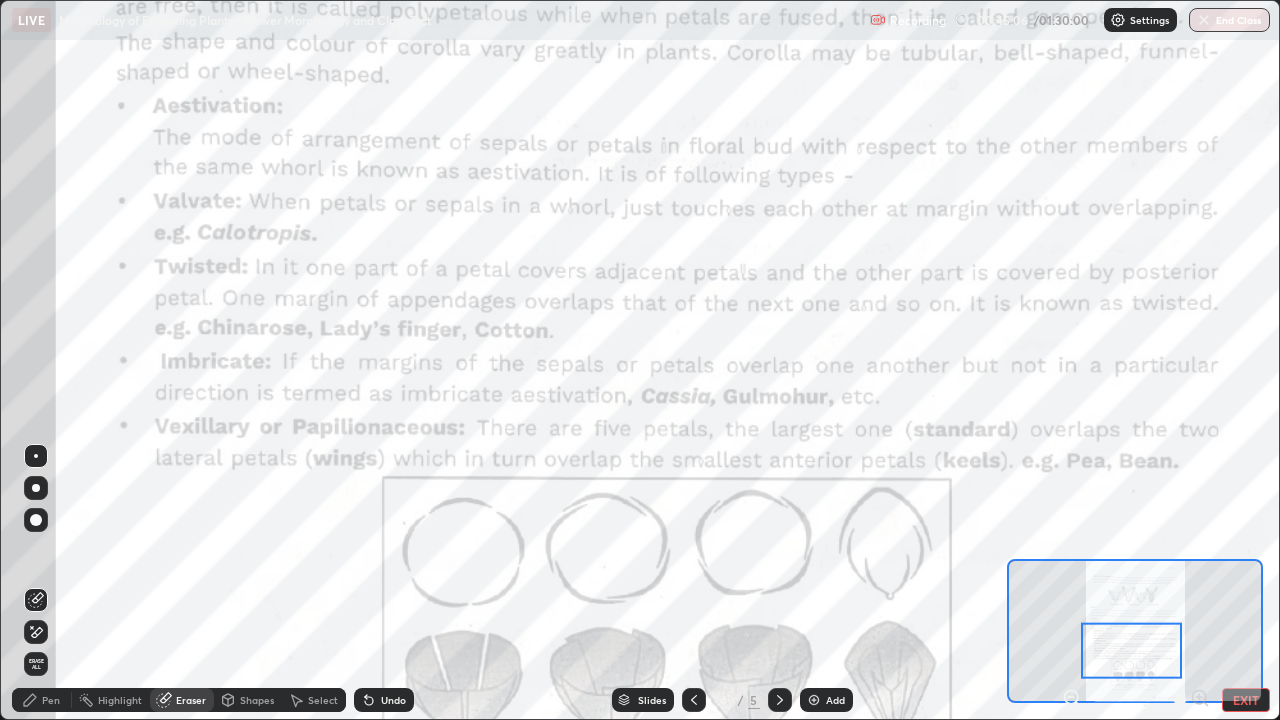 click 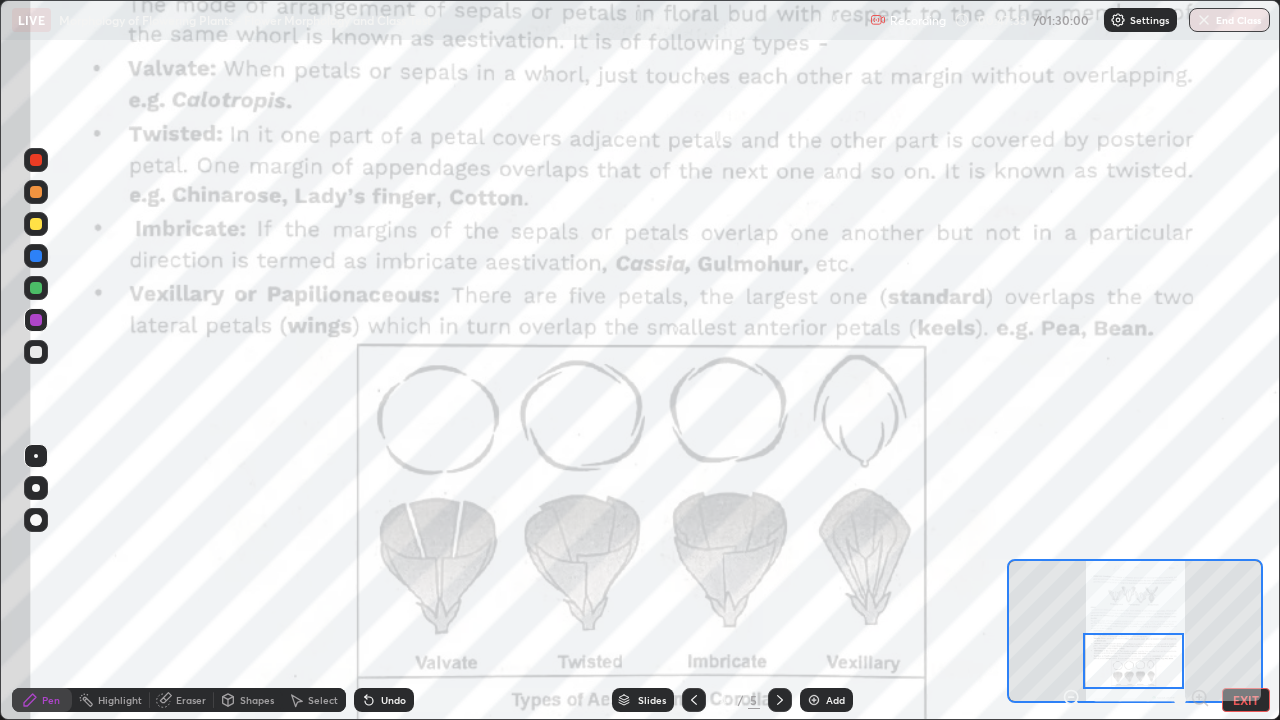 click on "Undo" at bounding box center (393, 700) 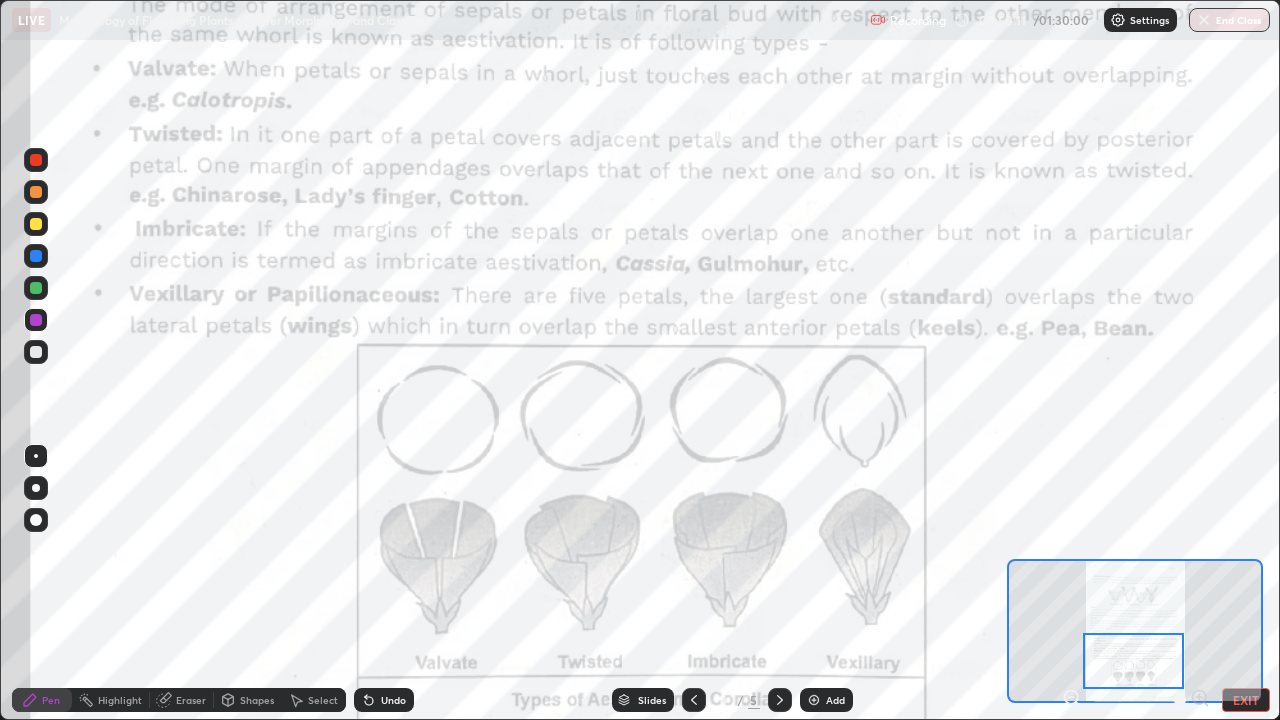 click 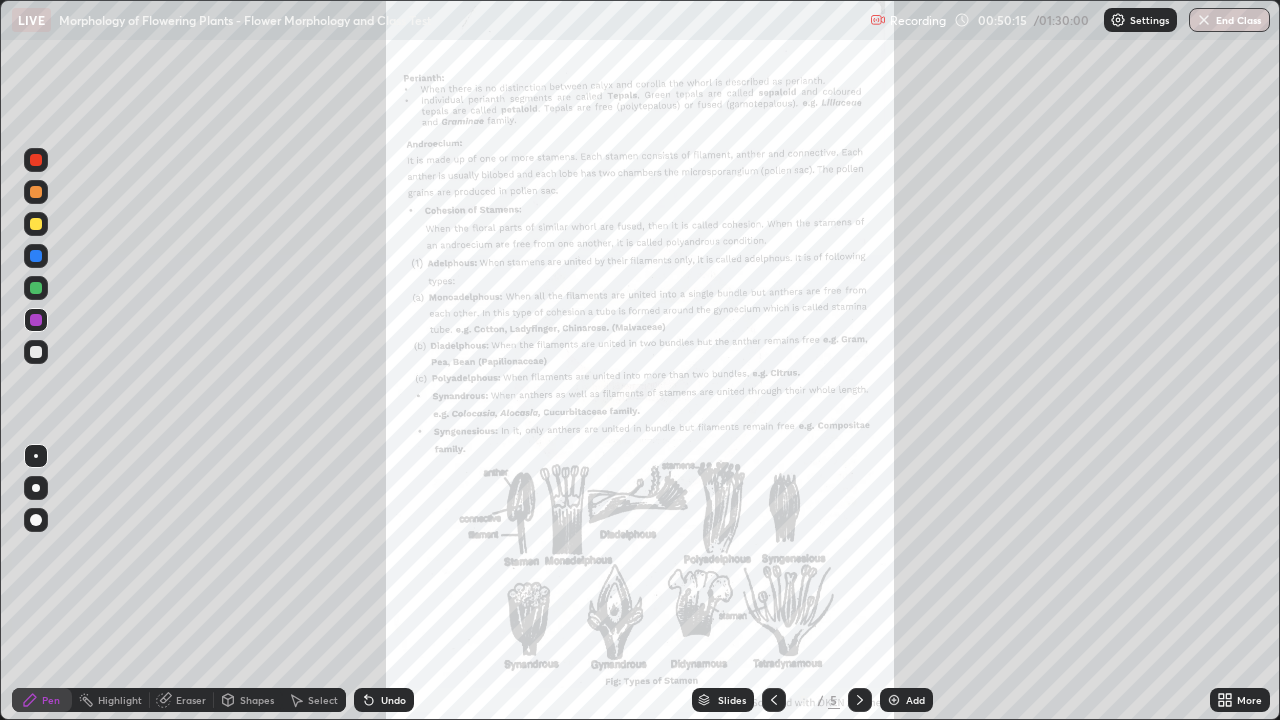 click on "More" at bounding box center [1249, 700] 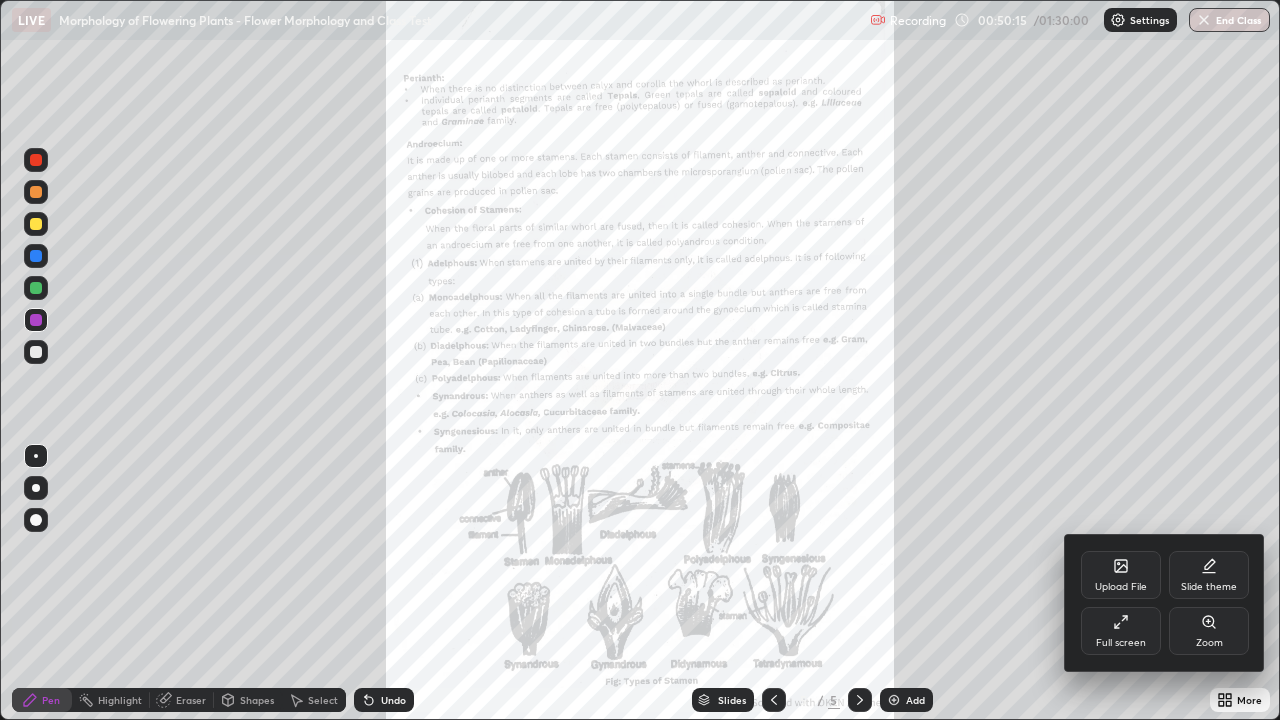 click on "Zoom" at bounding box center [1209, 631] 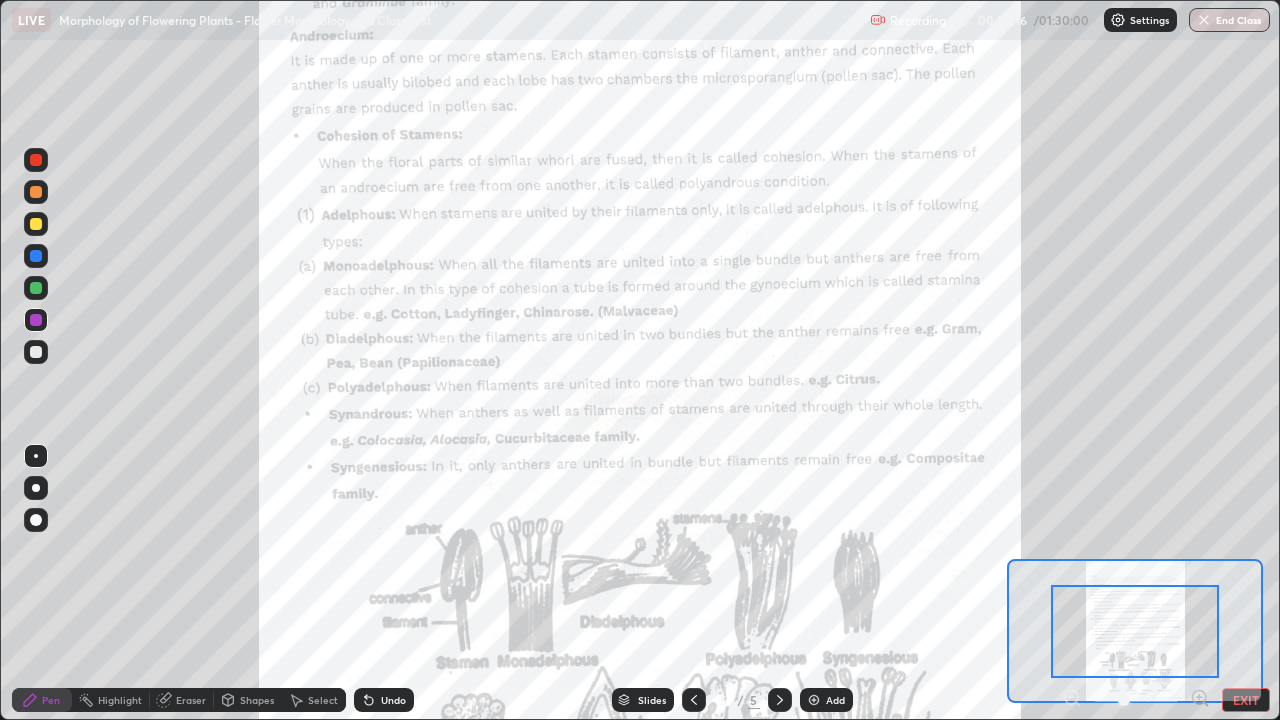click 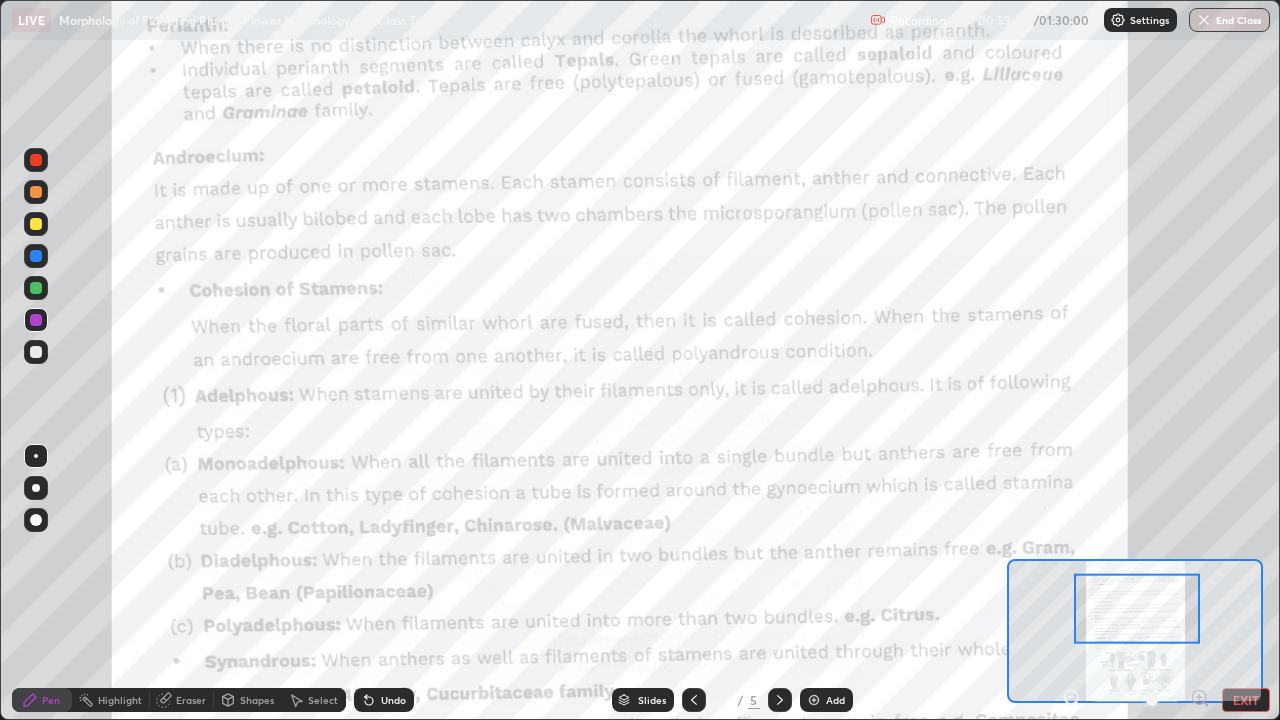 click at bounding box center [36, 224] 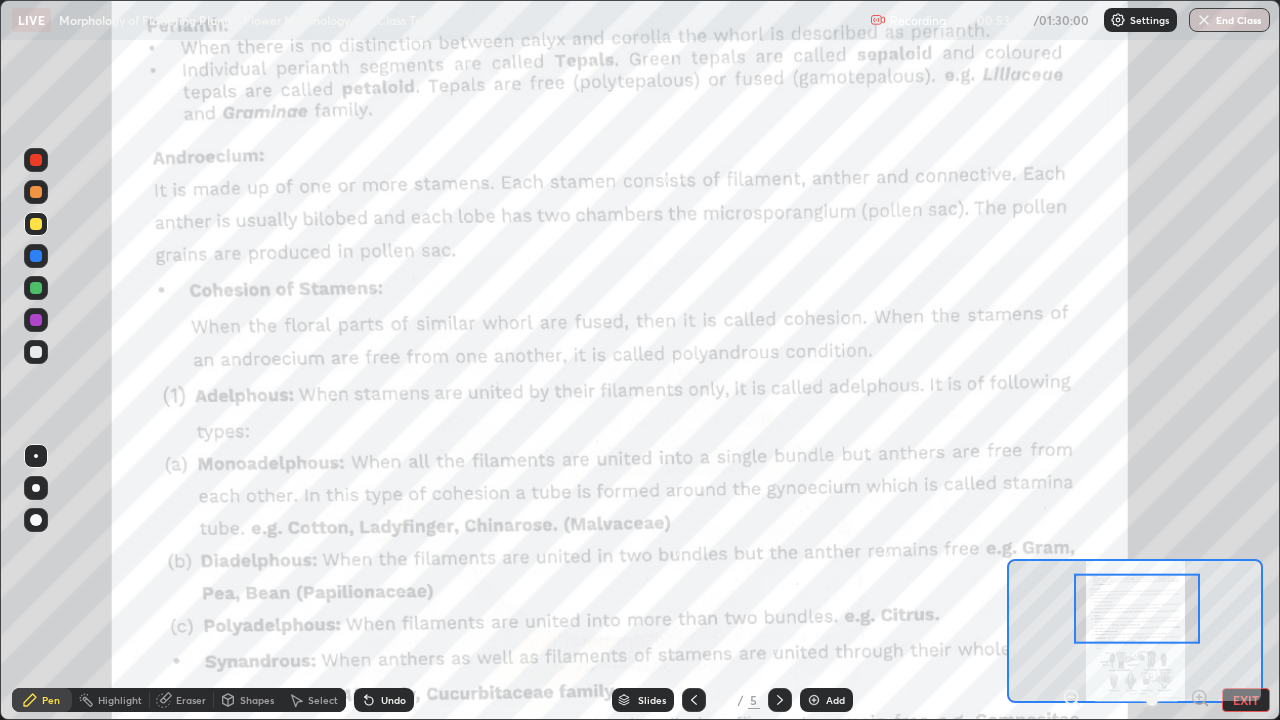 click at bounding box center (36, 352) 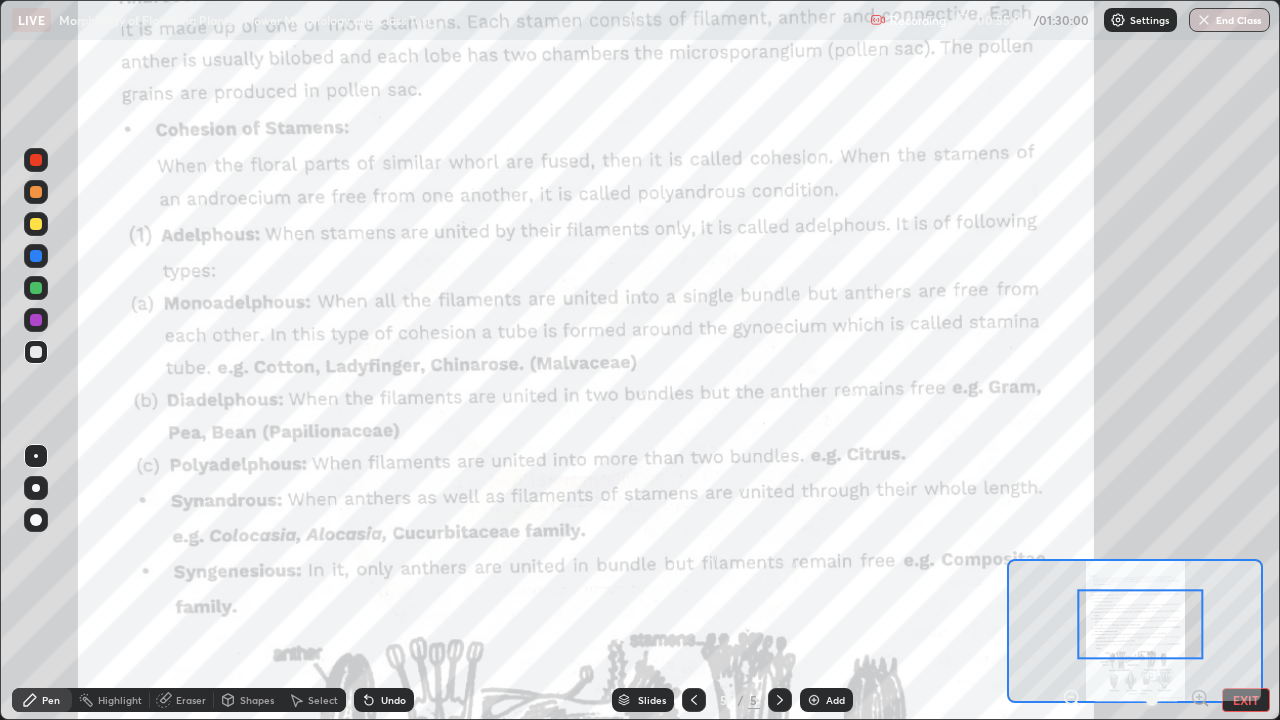 click at bounding box center (36, 320) 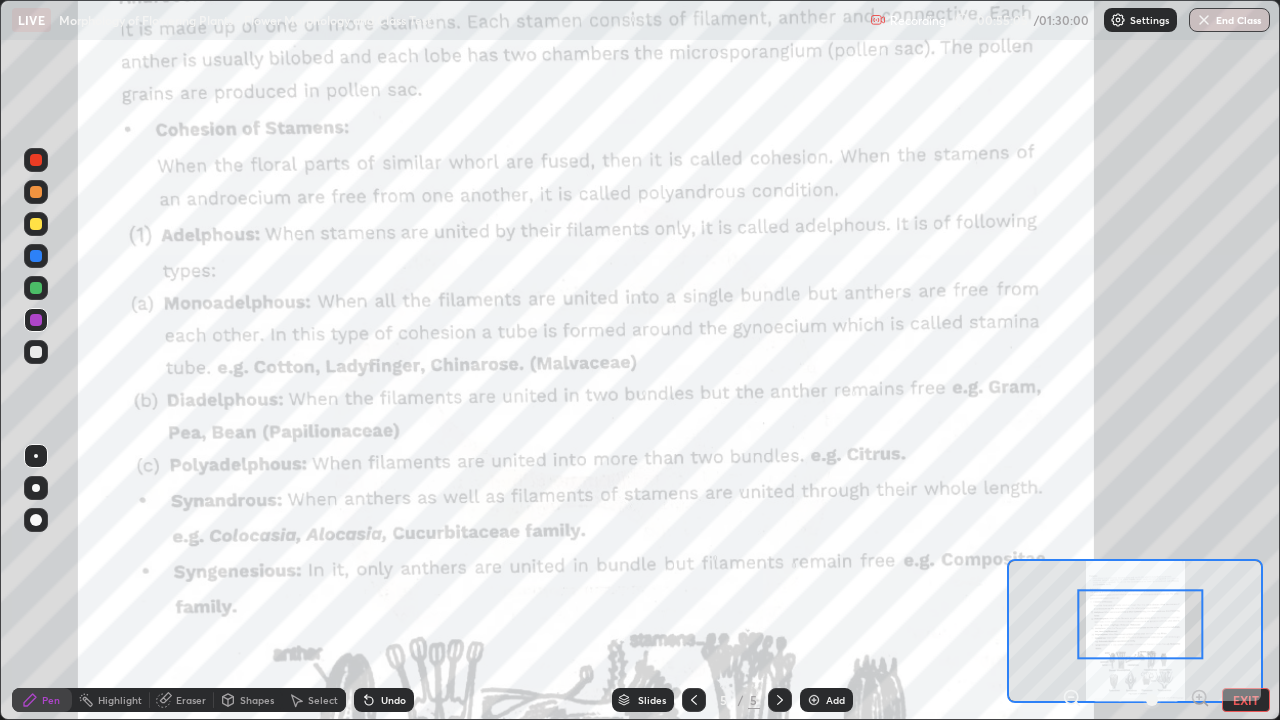 click at bounding box center (36, 160) 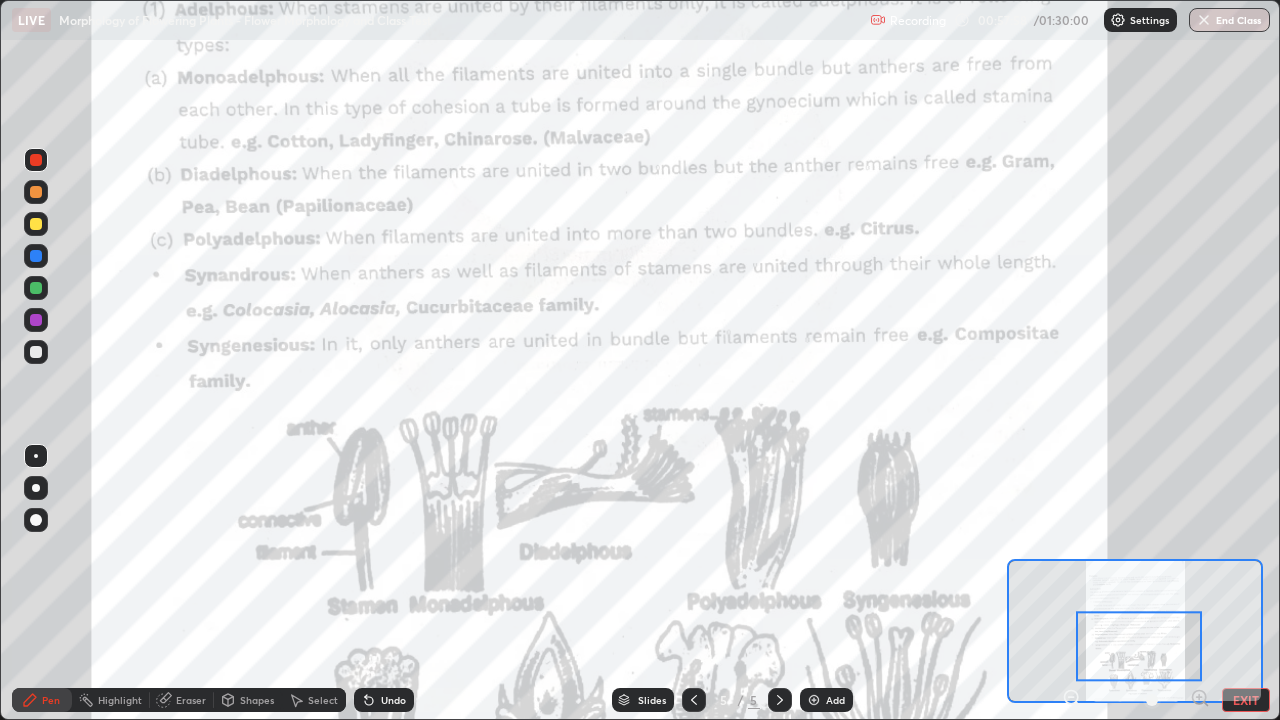 click at bounding box center [36, 320] 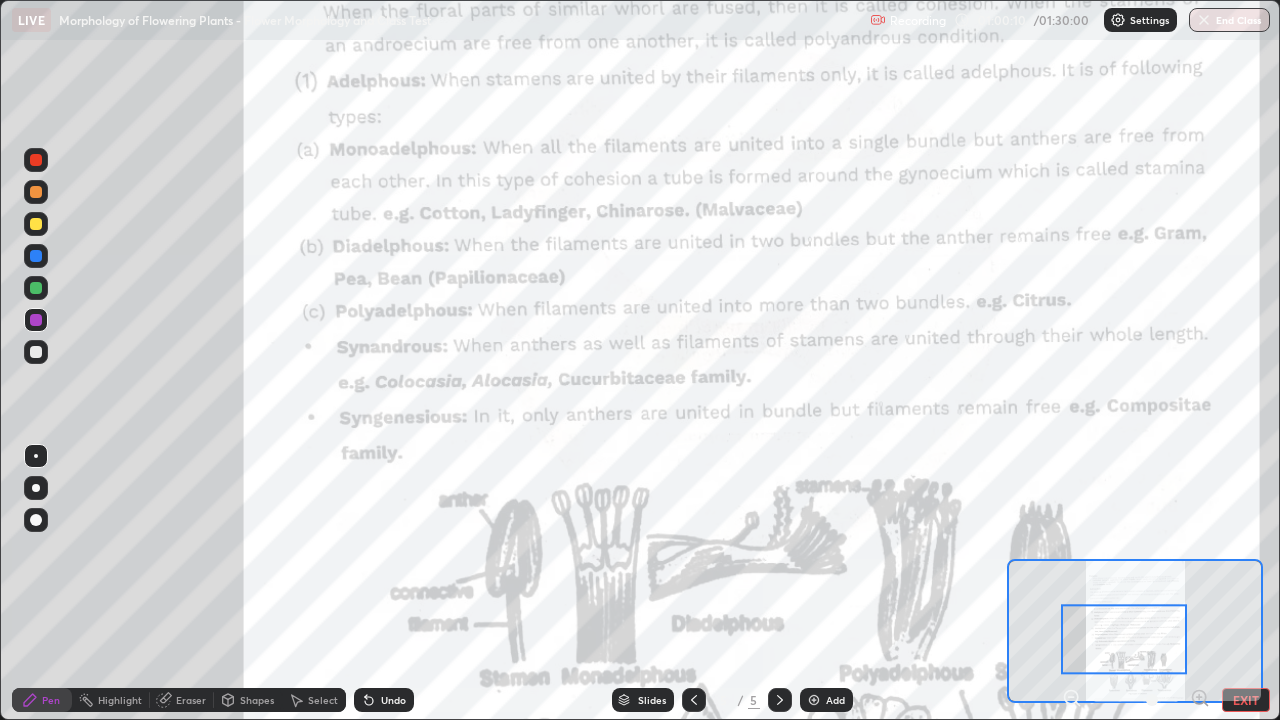 click at bounding box center (780, 700) 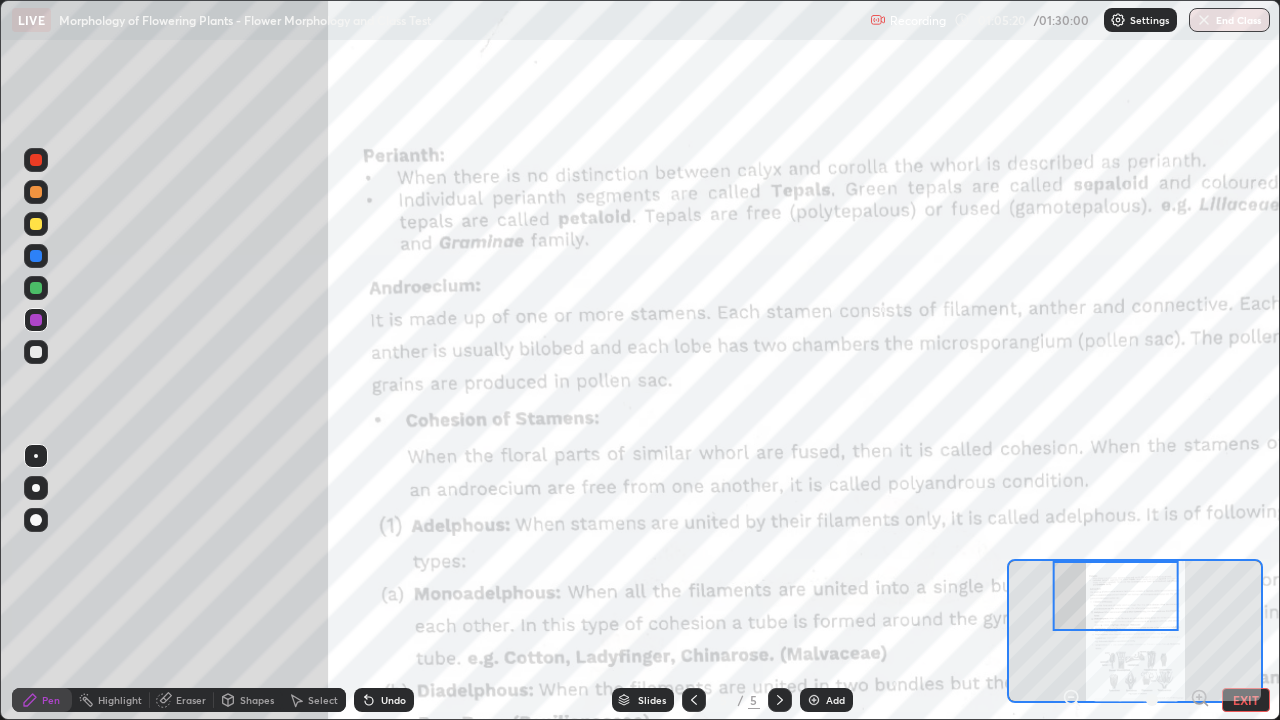 click on "Add" at bounding box center [826, 700] 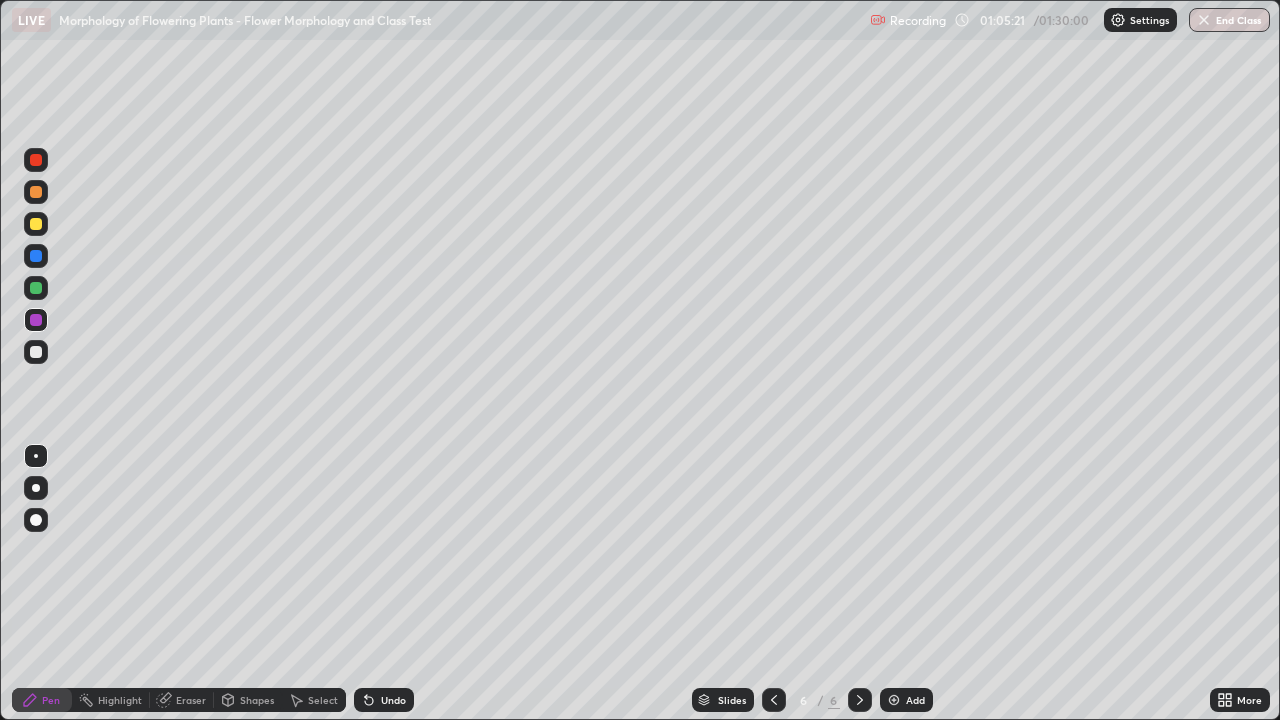 click at bounding box center [36, 192] 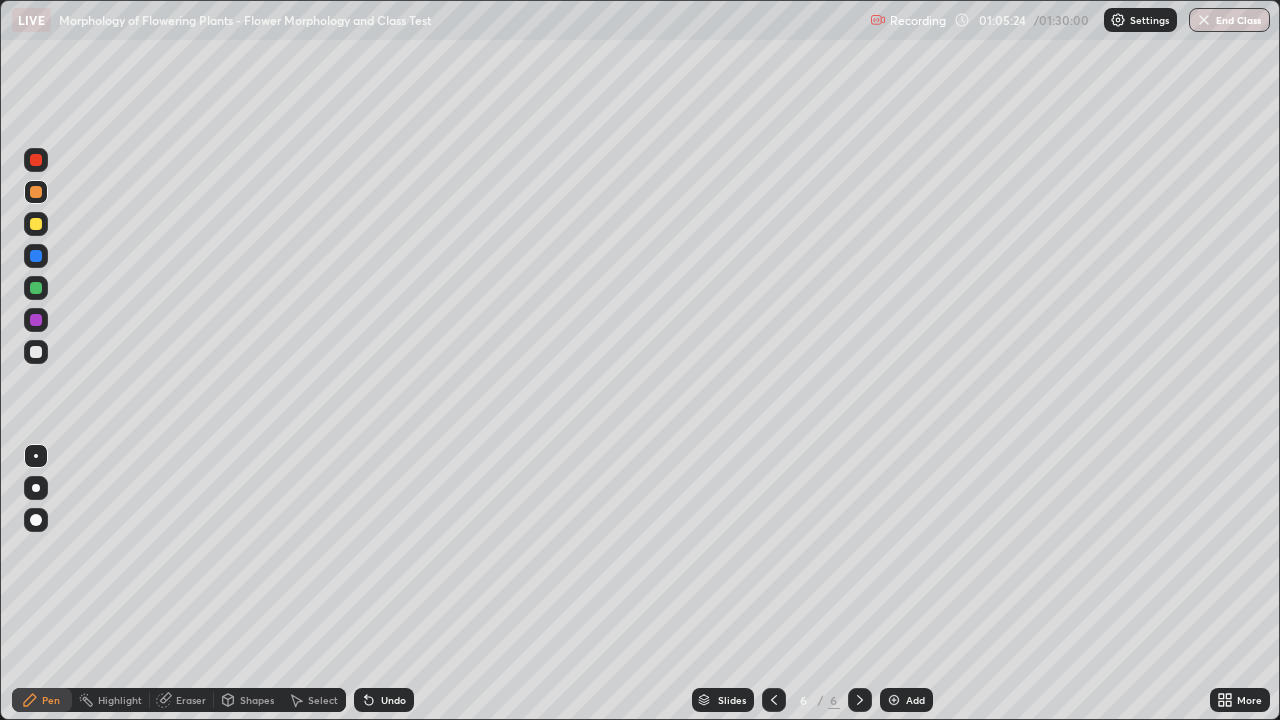 click at bounding box center (36, 488) 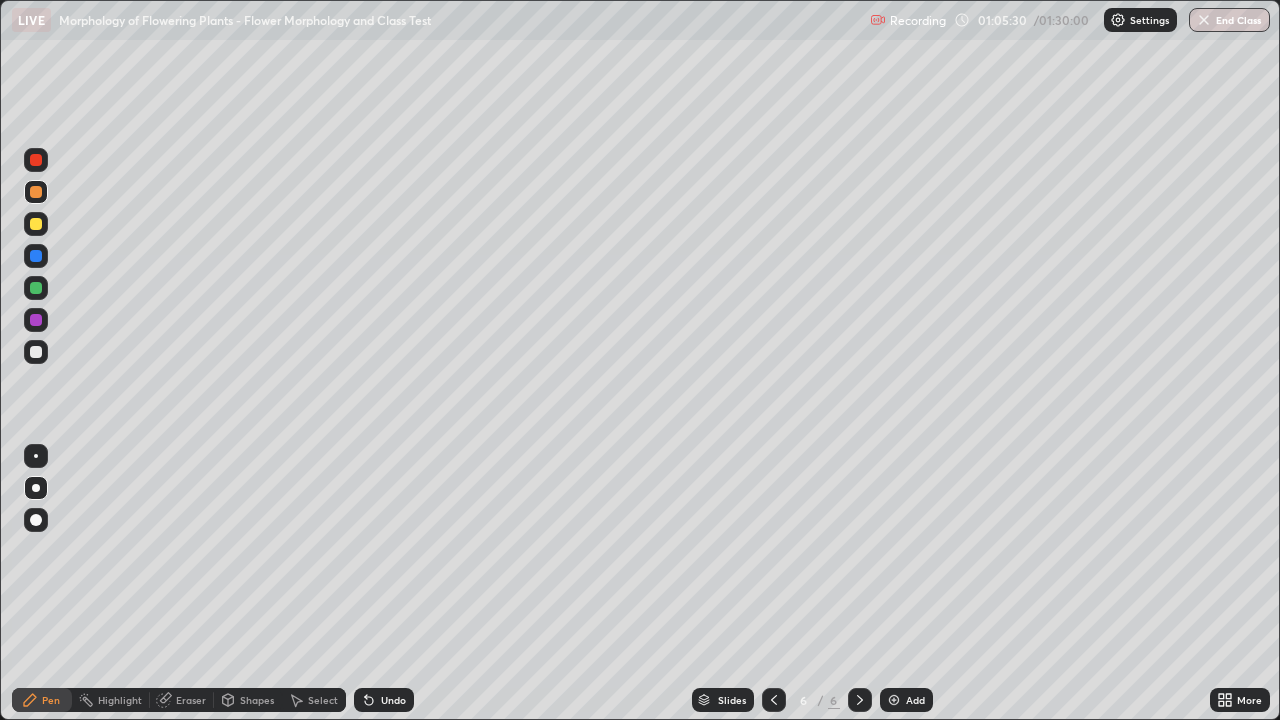 click at bounding box center (36, 224) 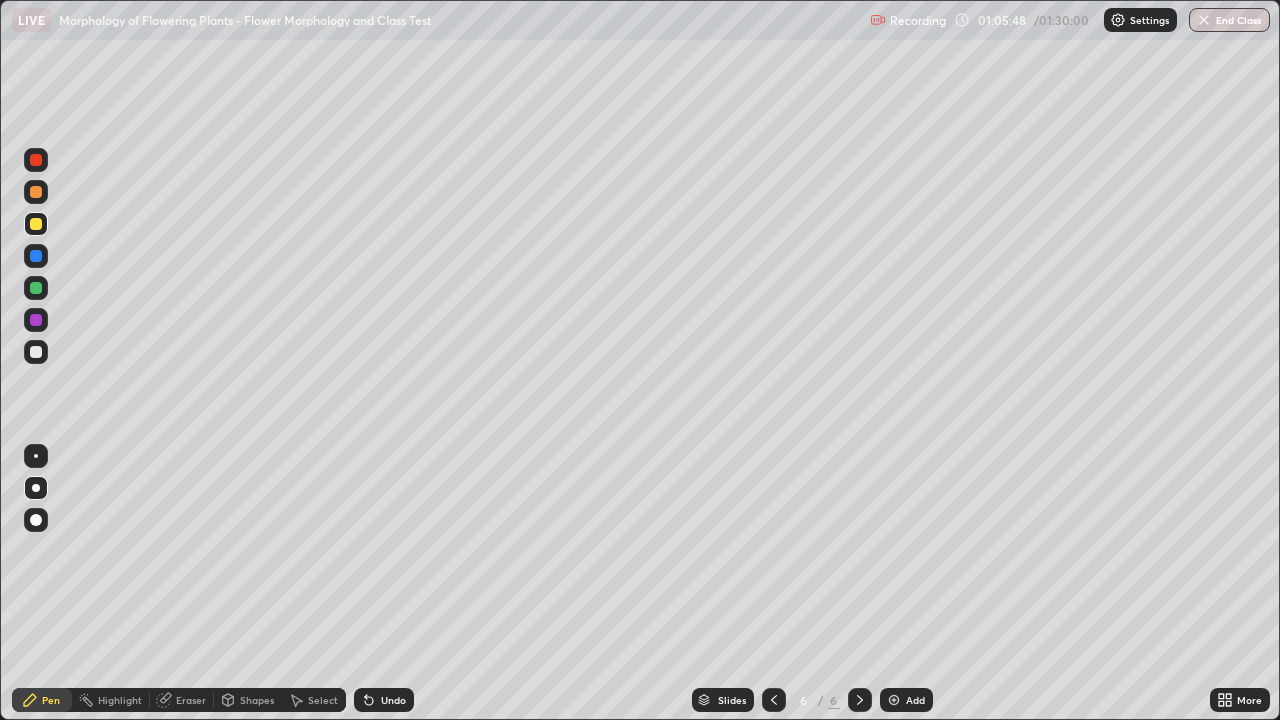click at bounding box center (36, 352) 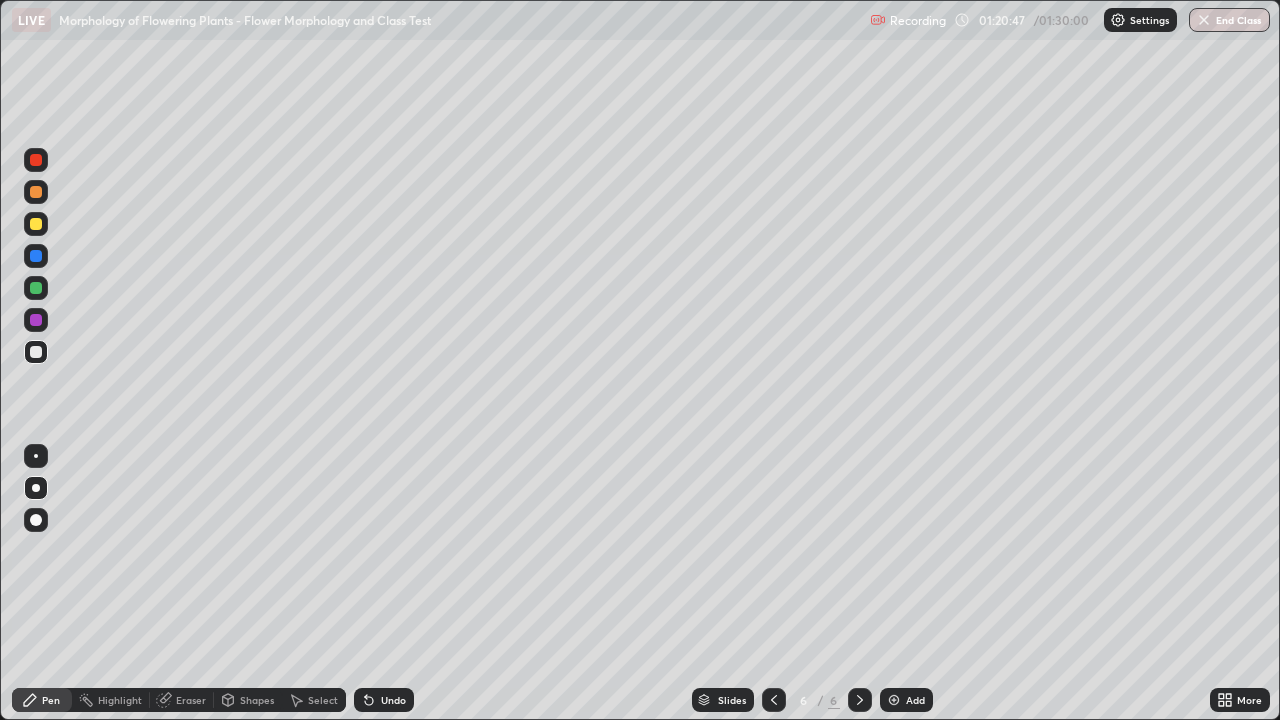 click at bounding box center [36, 288] 